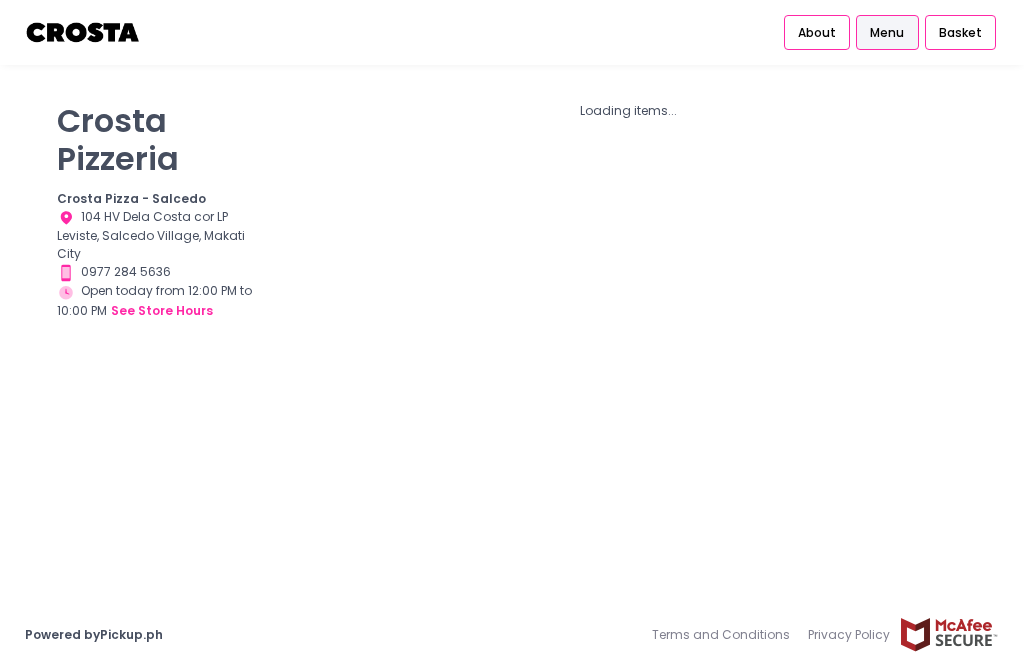 scroll, scrollTop: 39, scrollLeft: 0, axis: vertical 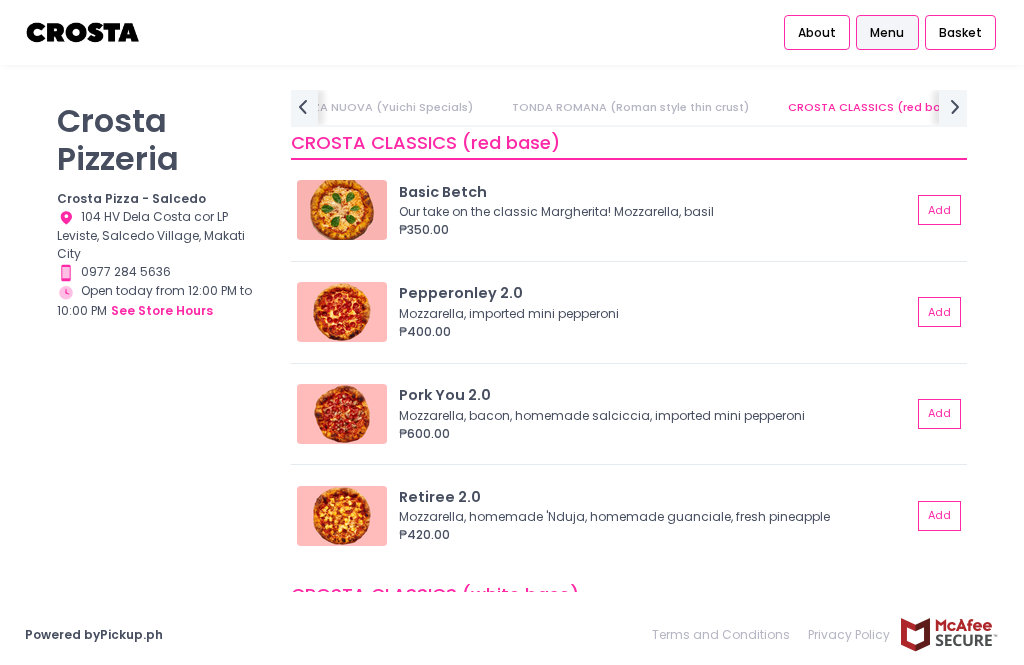 click on "Add" at bounding box center (939, 414) 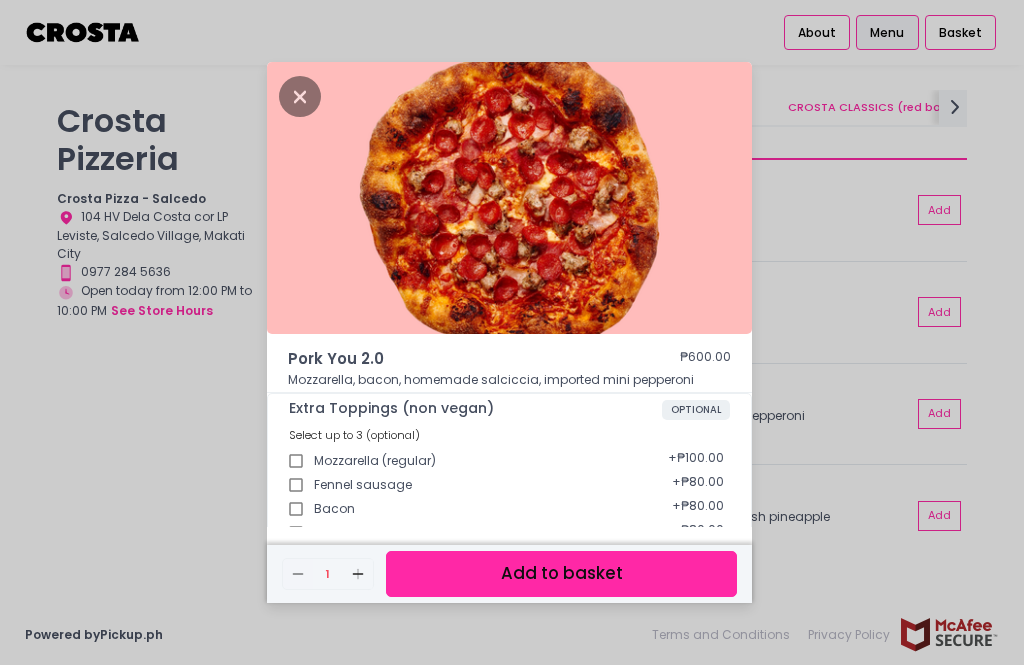 click on "Mozzarella (regular)" at bounding box center [296, 461] 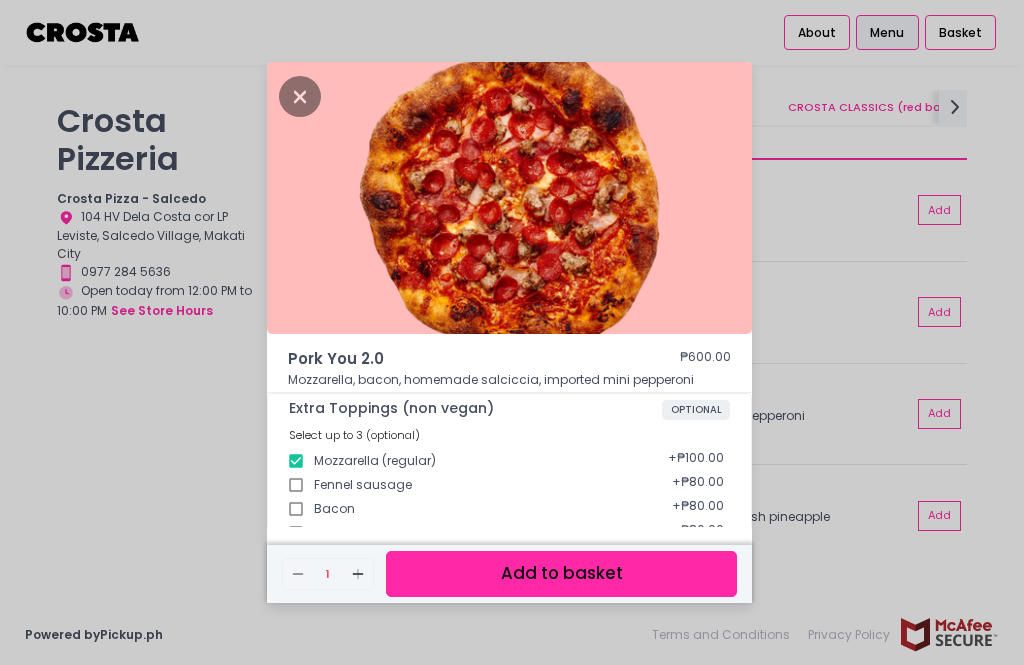 click on "Add to basket" at bounding box center [561, 573] 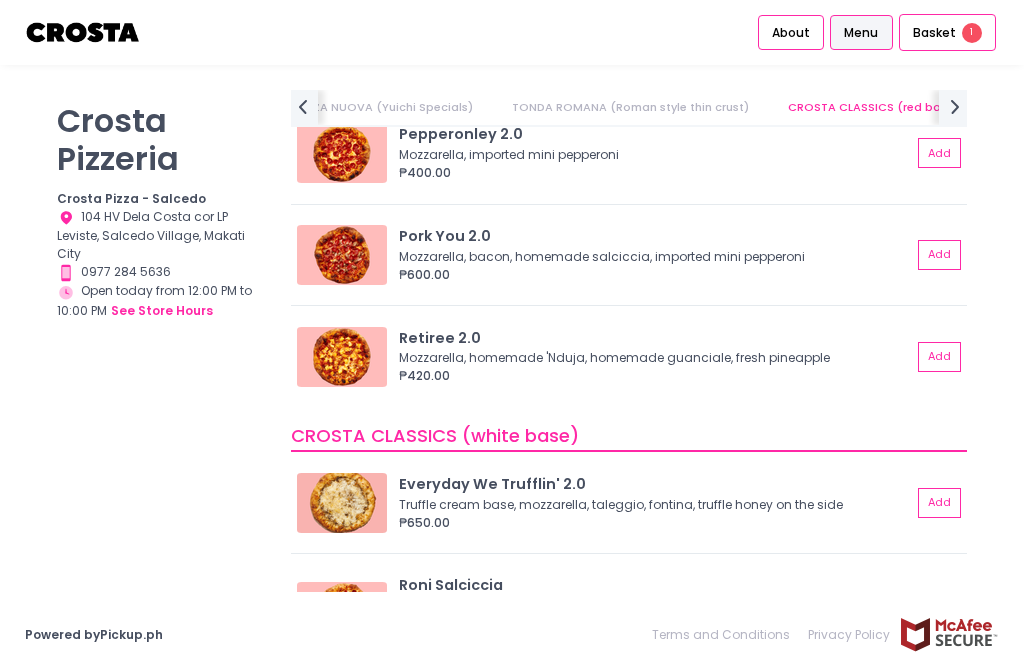 scroll, scrollTop: 1525, scrollLeft: 0, axis: vertical 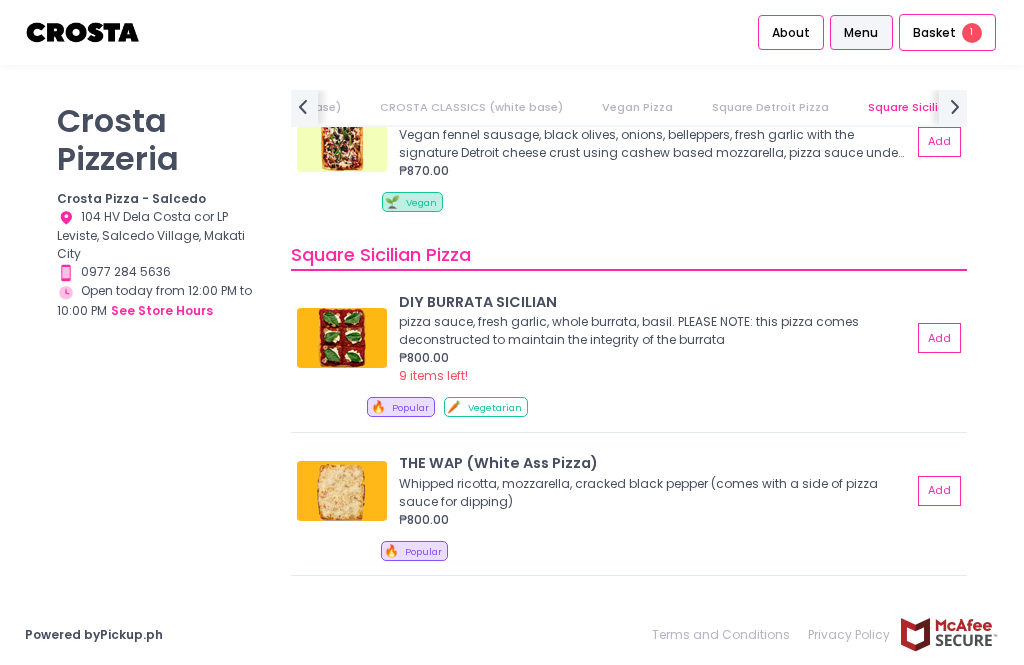 click on "Basket" at bounding box center (934, 33) 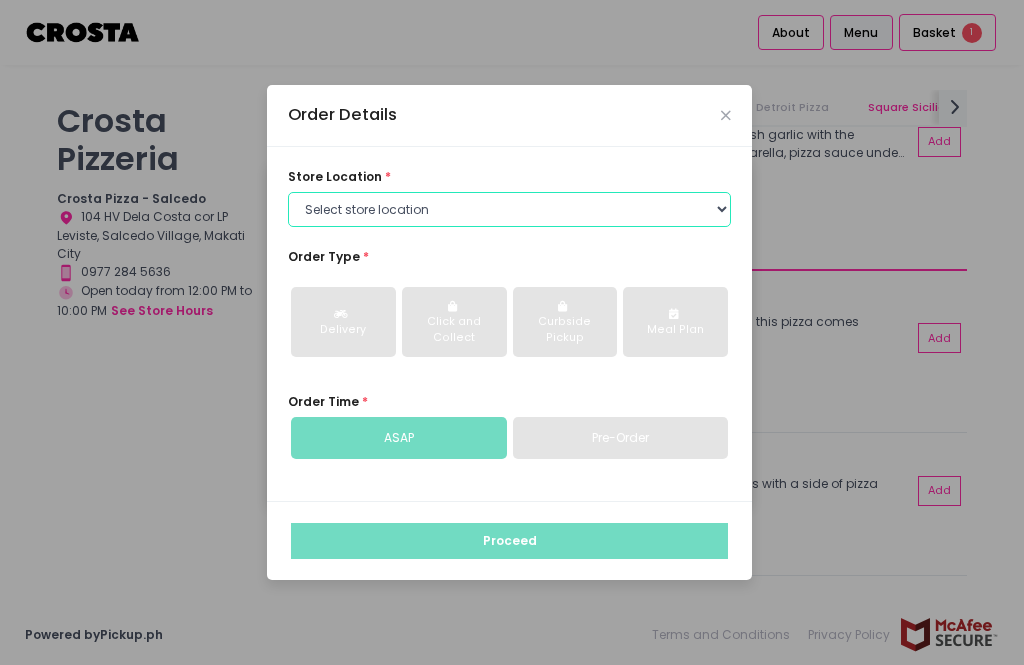 click on "Select store location Crosta Pizza - Salcedo  Crosta Pizza - San Juan" at bounding box center [509, 210] 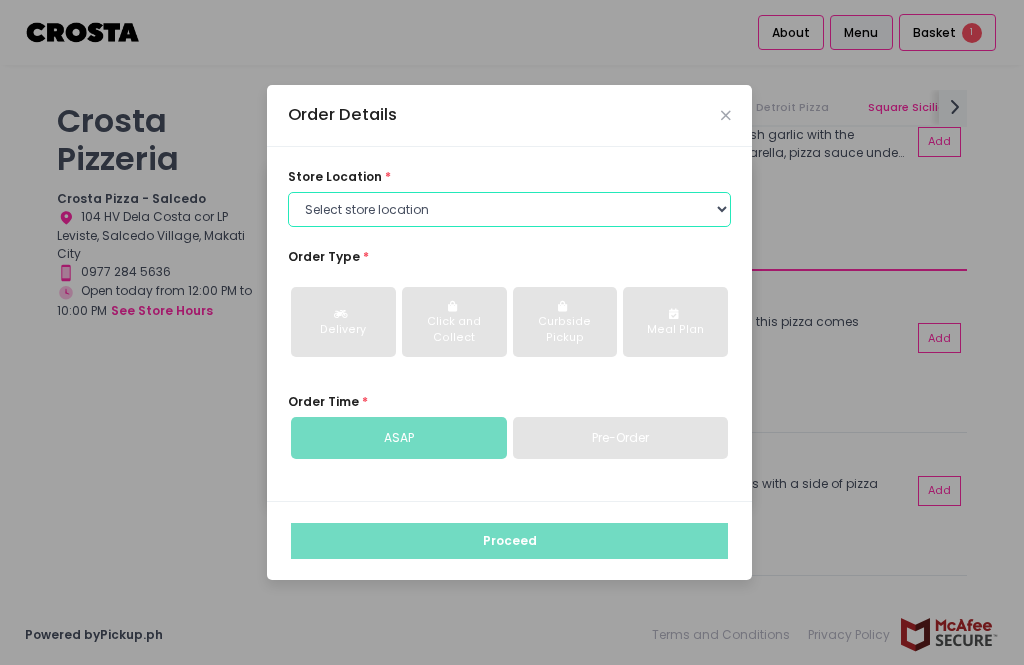 select on "5fabb2e53664a8677beaeb89" 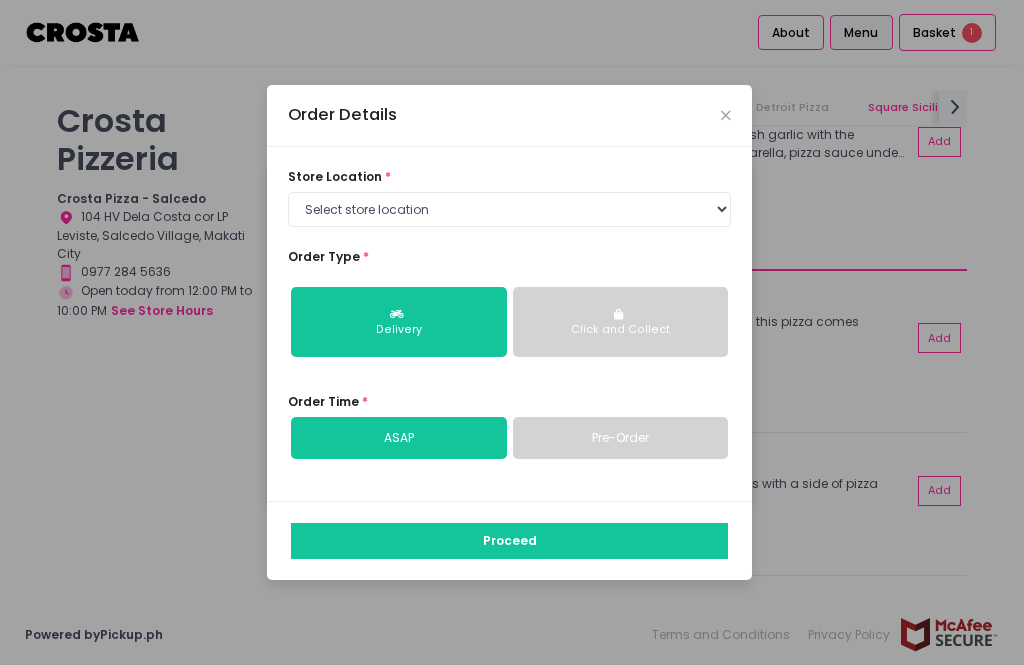 click on "Click and Collect" at bounding box center [621, 330] 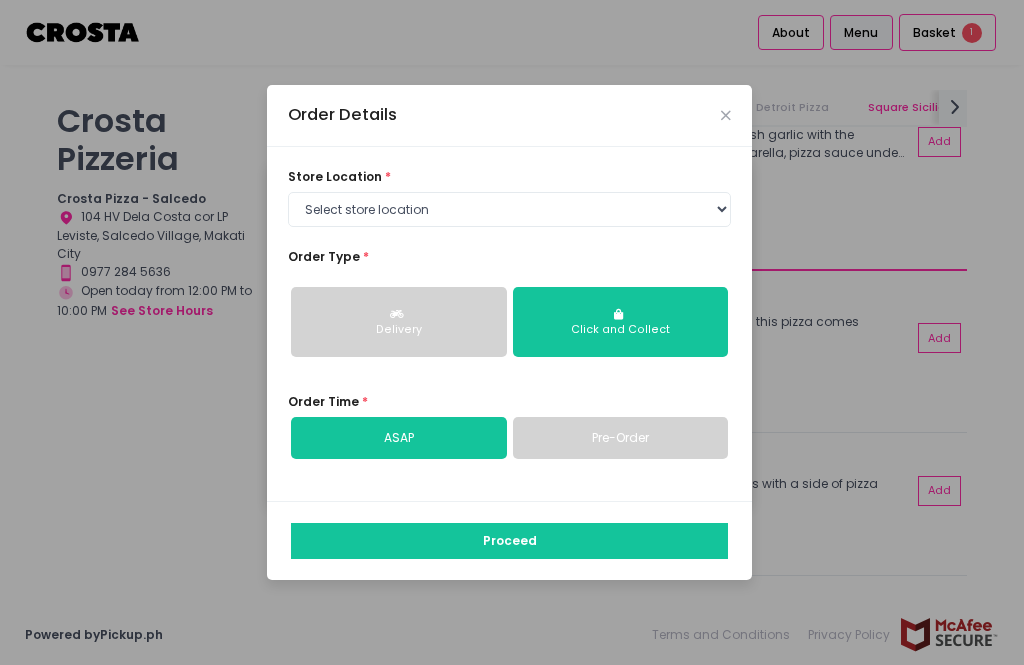 click on "Pre-Order" at bounding box center [621, 438] 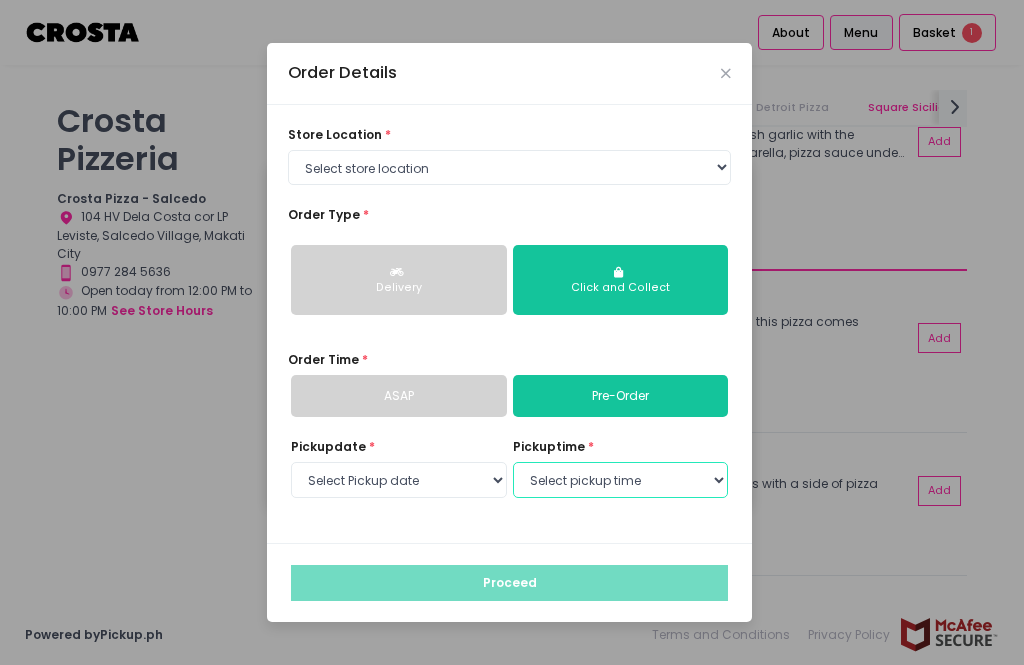 click on "Select pickup time 05:30 PM - 06:00 PM 06:00 PM - 06:30 PM 06:30 PM - 07:00 PM 07:00 PM - 07:30 PM 07:30 PM - 08:00 PM 08:00 PM - 08:30 PM 08:30 PM - 09:00 PM 09:00 PM - 09:30 PM 09:30 PM - 10:00 PM" at bounding box center [621, 480] 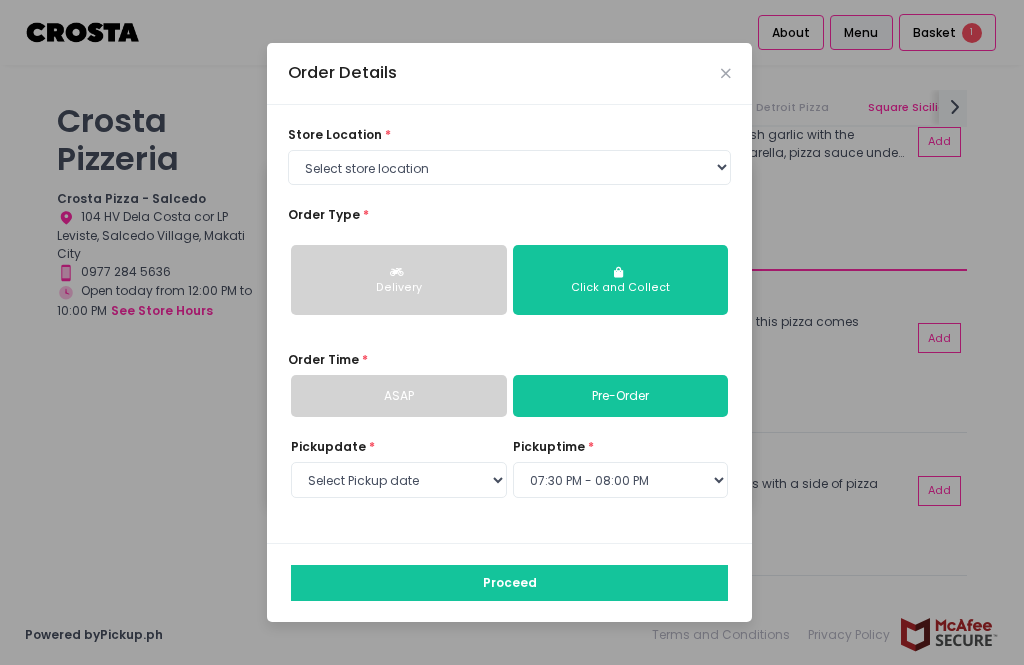 click on "Proceed" at bounding box center [509, 583] 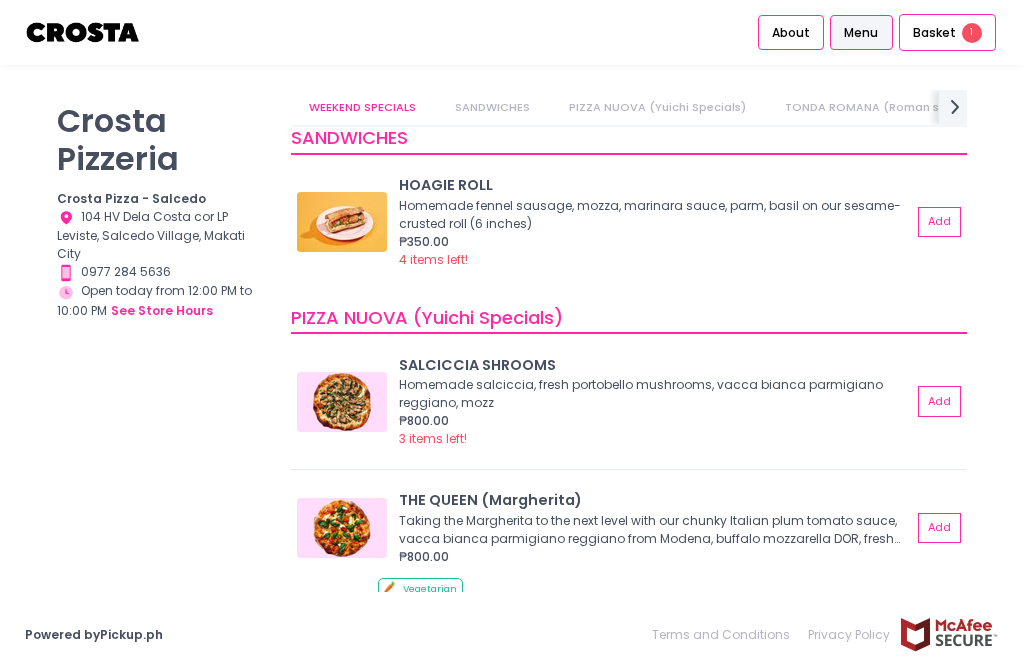 scroll, scrollTop: 177, scrollLeft: 0, axis: vertical 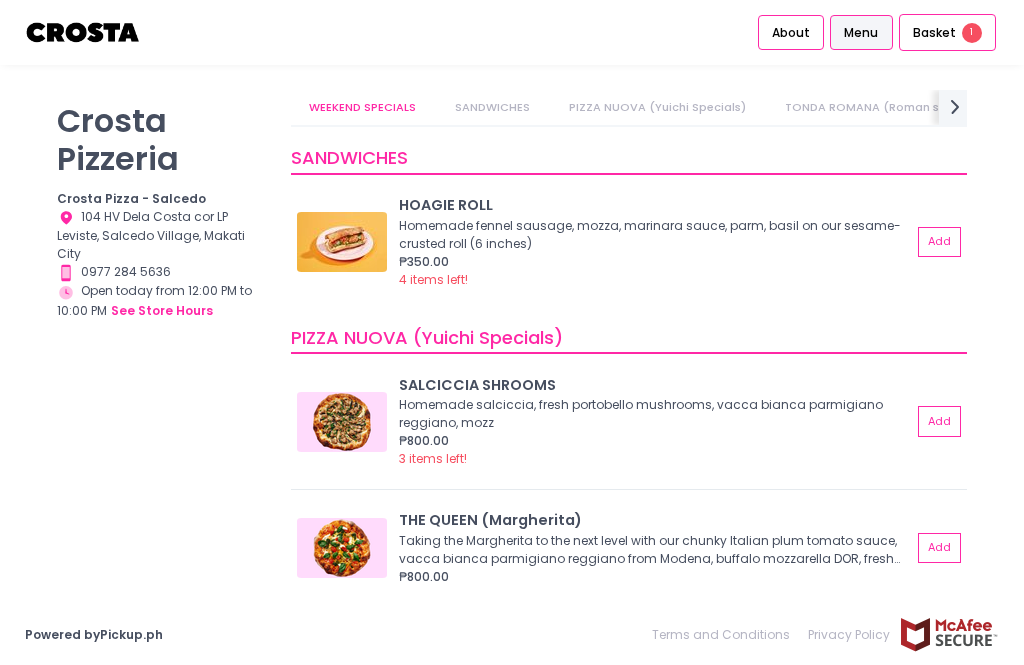 click on "1" at bounding box center [972, 33] 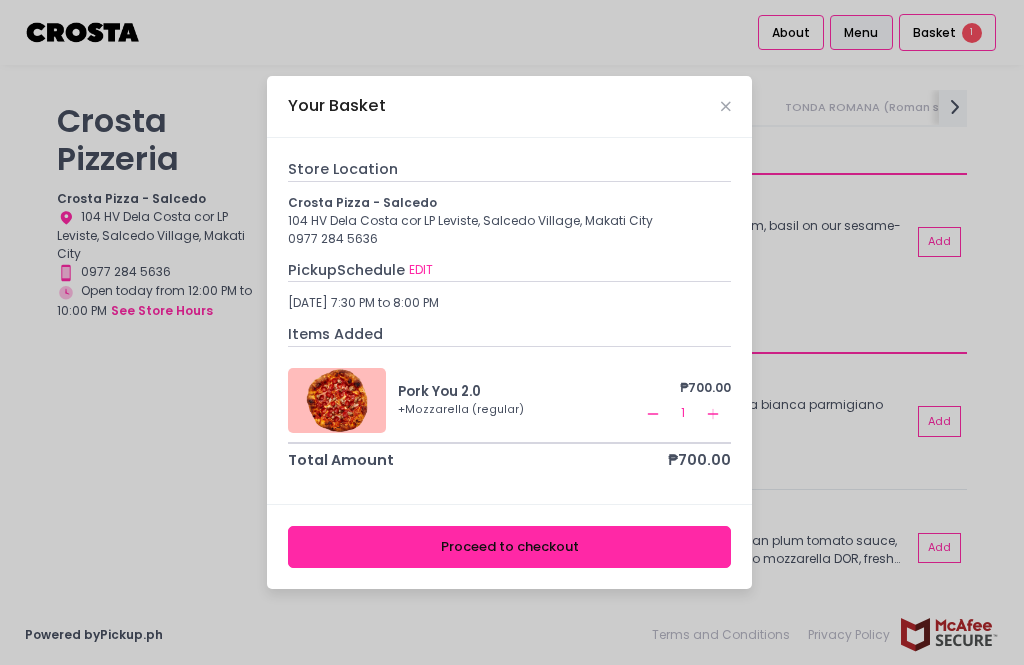click on "Proceed to checkout" at bounding box center (509, 546) 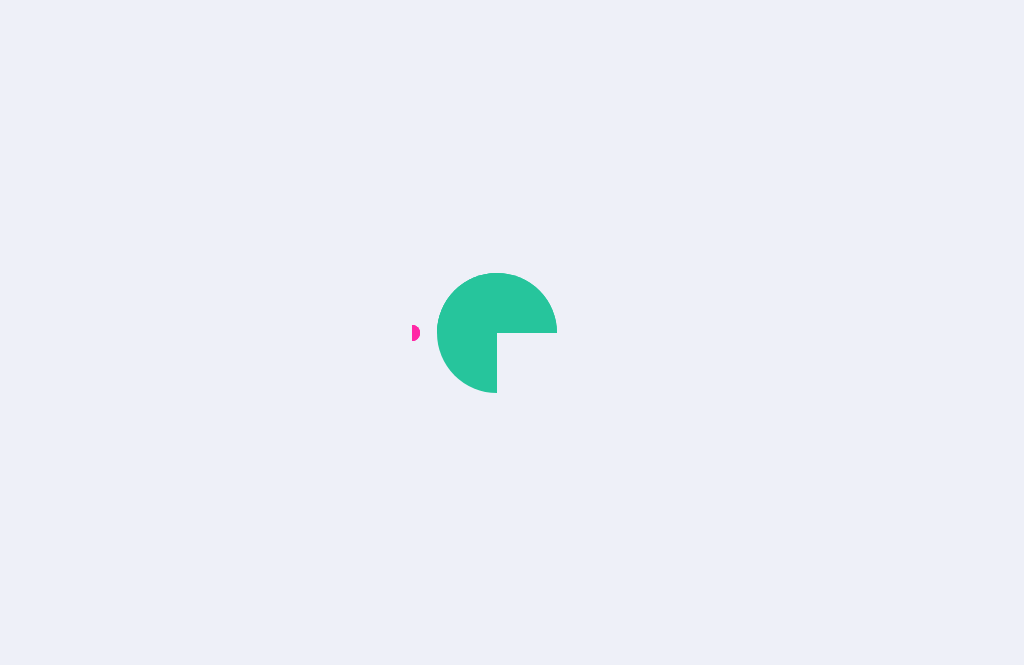 scroll, scrollTop: 0, scrollLeft: 0, axis: both 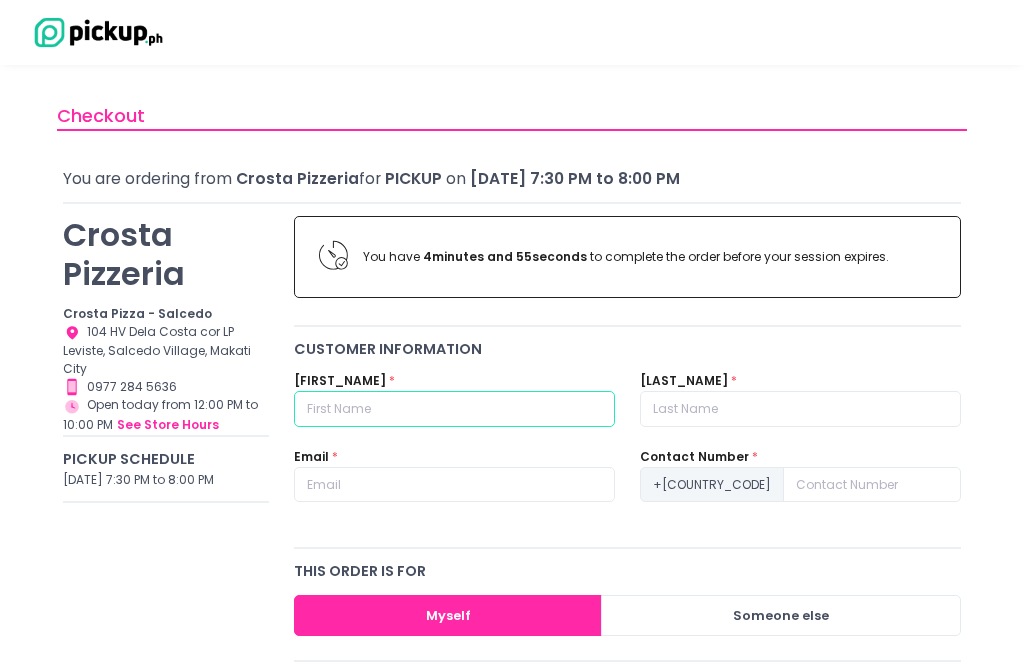 click at bounding box center (454, 409) 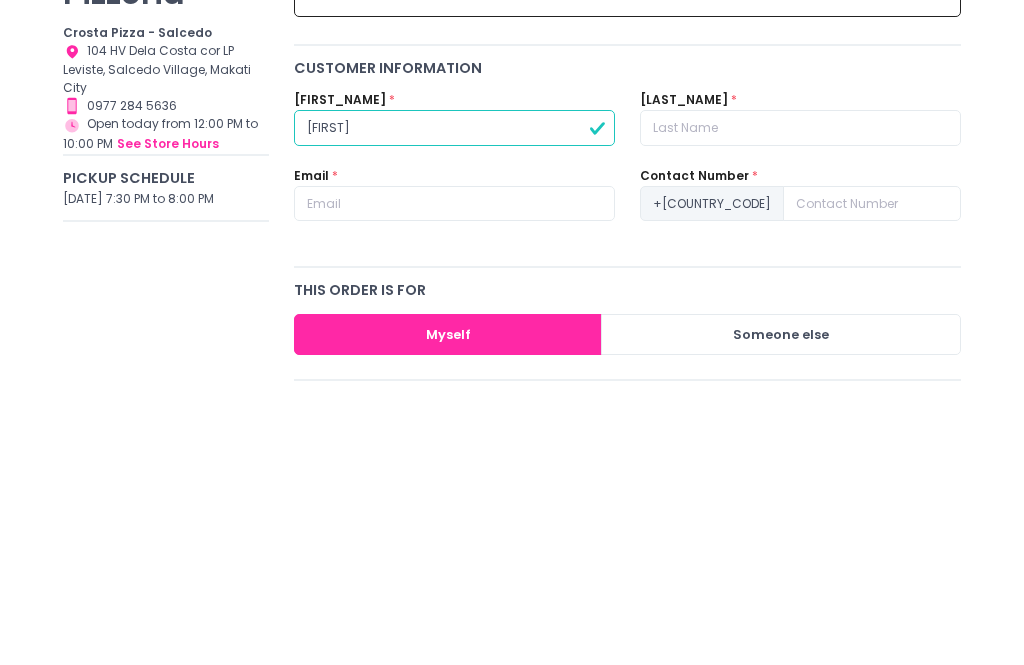 type on "[FIRST]" 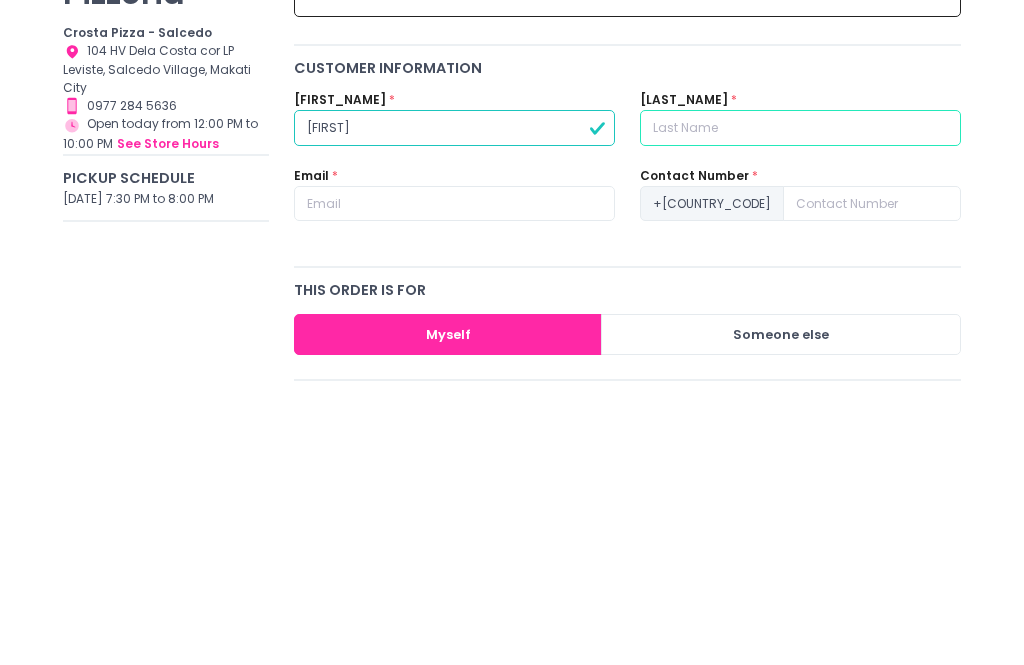 click at bounding box center (800, 409) 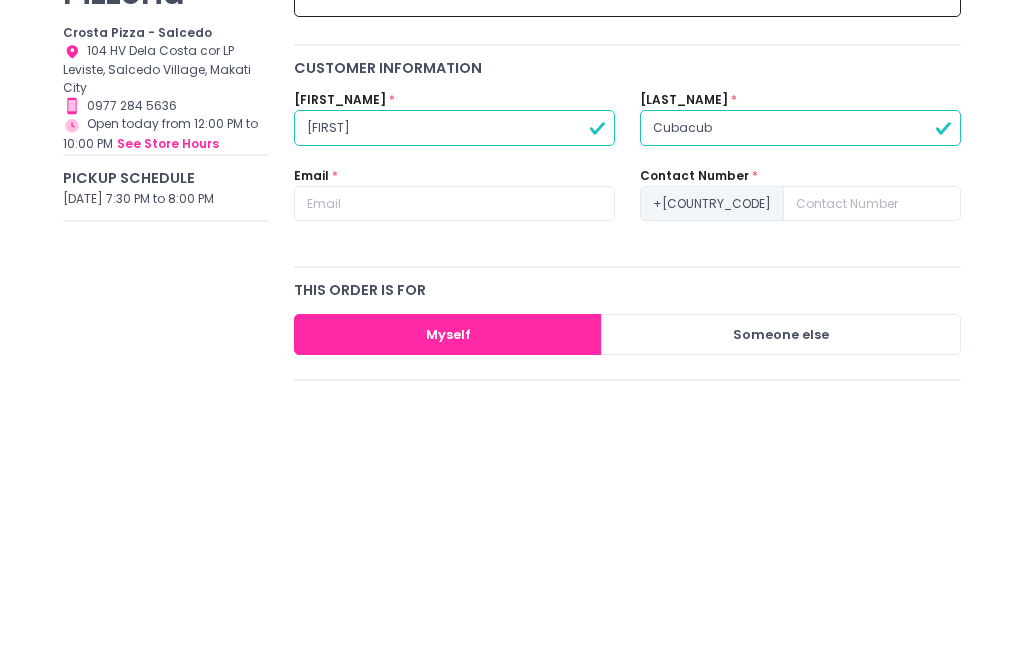 type on "[LOCATION]" 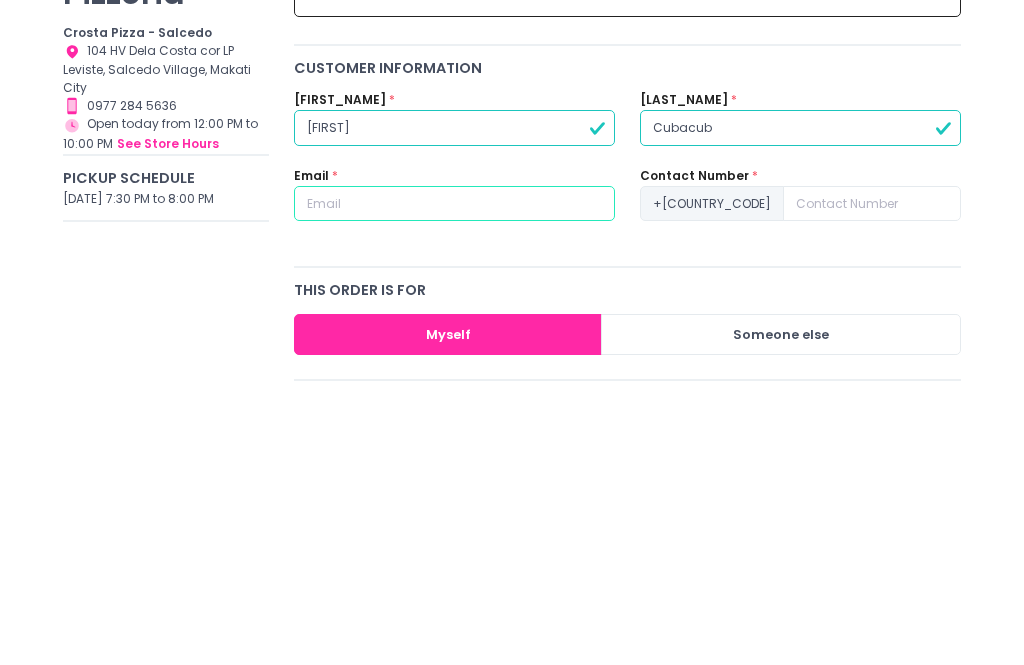 click at bounding box center [454, 485] 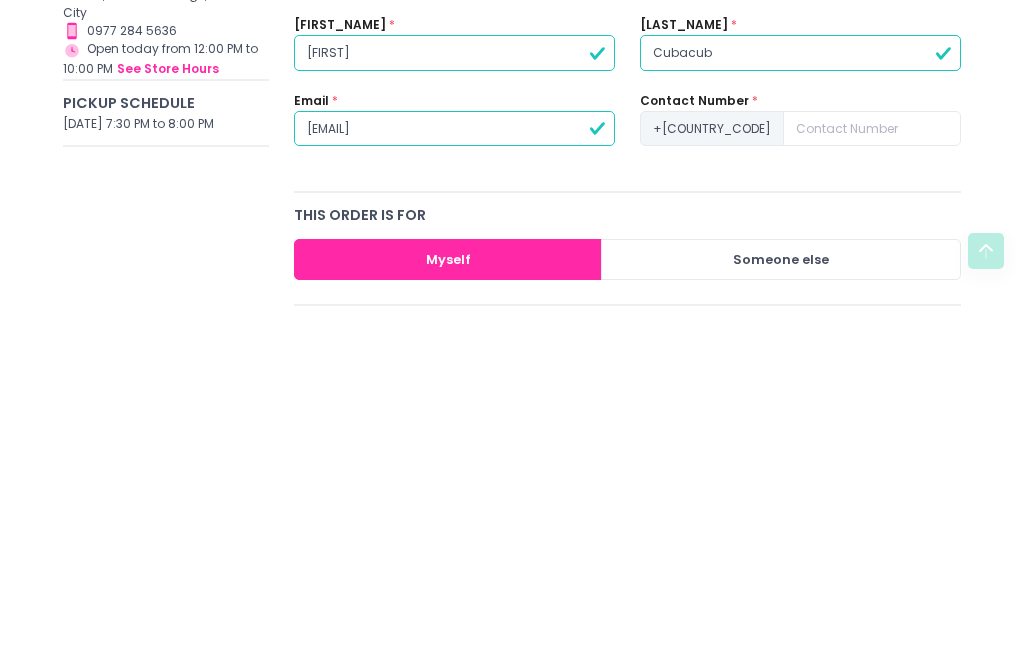 type on "[EMAIL]" 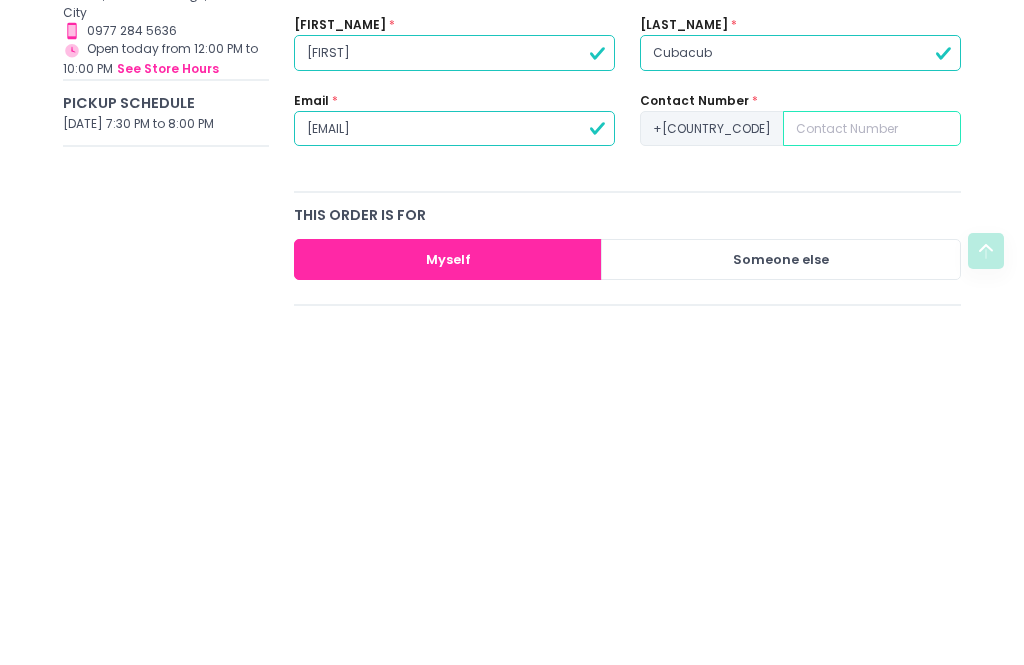 click at bounding box center [872, 485] 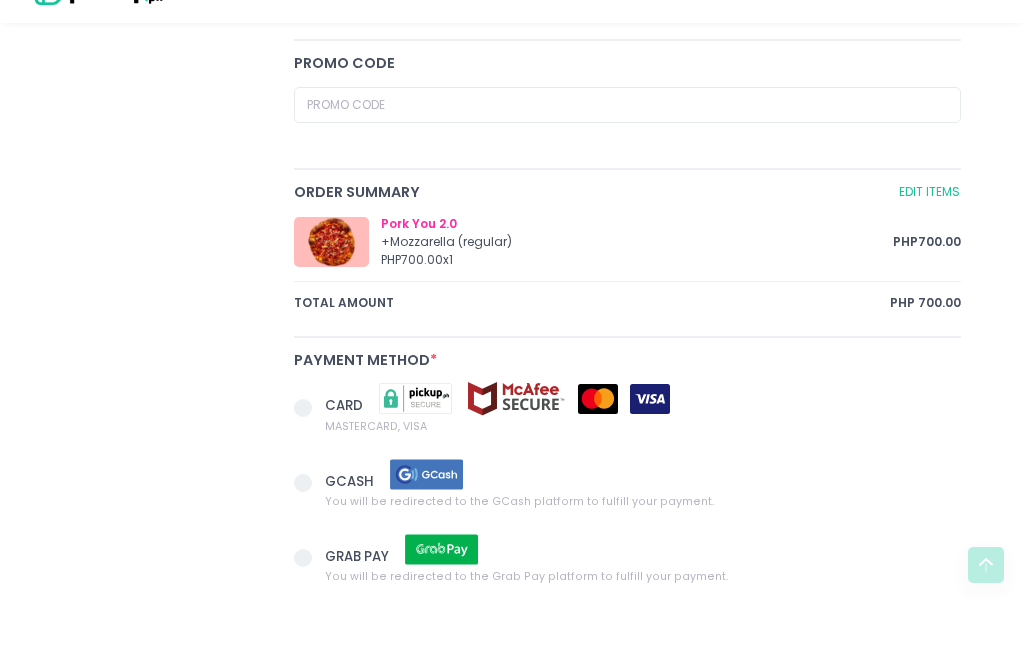 scroll, scrollTop: 808, scrollLeft: 0, axis: vertical 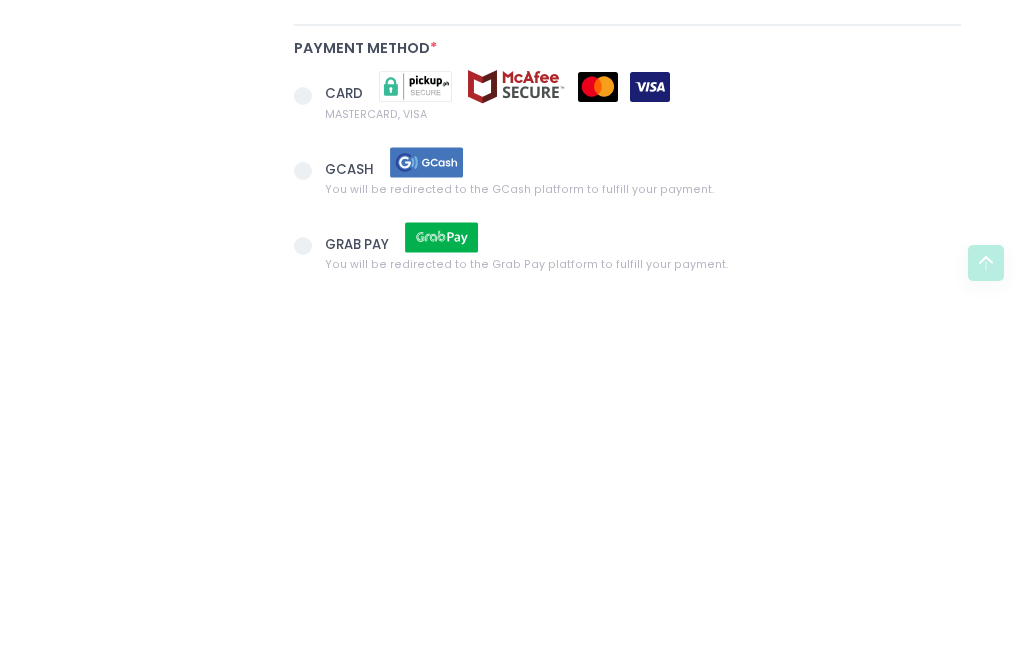 type on "9178274757" 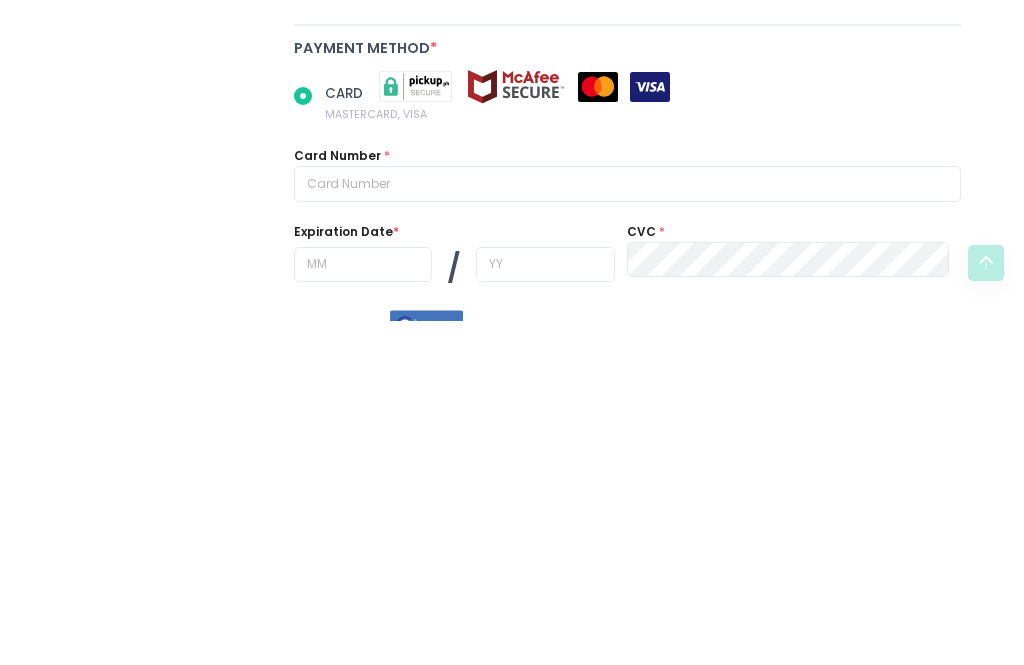 scroll, scrollTop: 939, scrollLeft: 0, axis: vertical 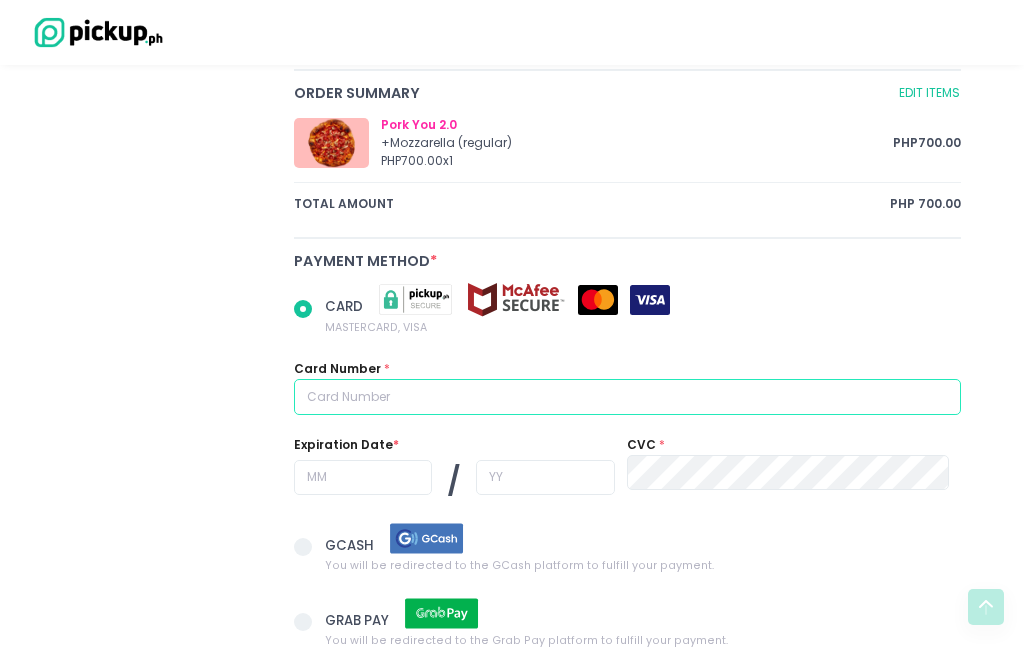 click at bounding box center [627, 397] 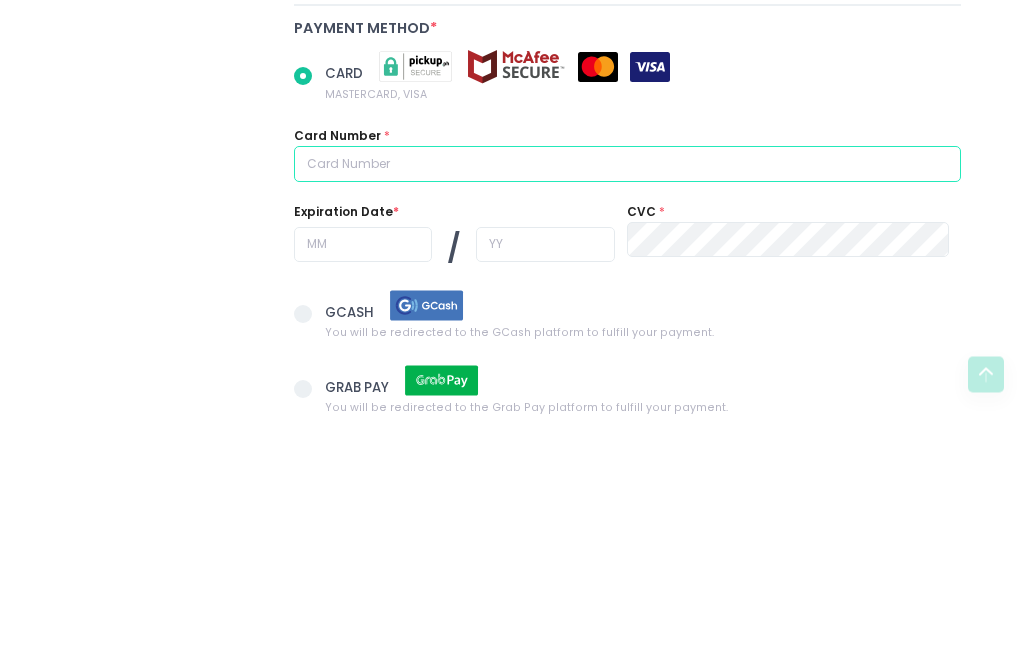scroll, scrollTop: 816, scrollLeft: 0, axis: vertical 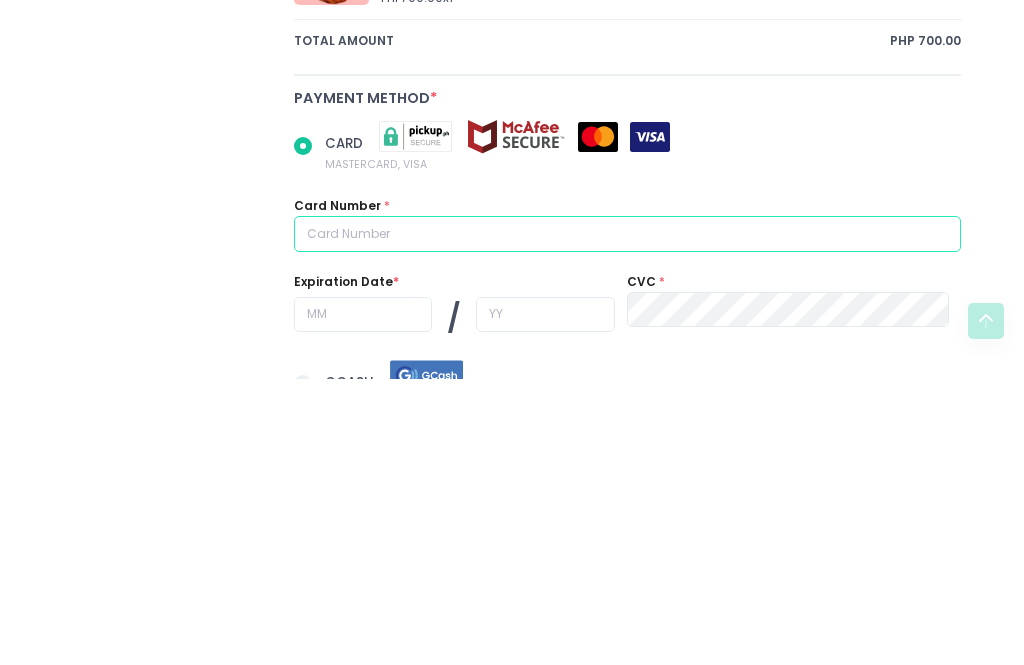 radio on "true" 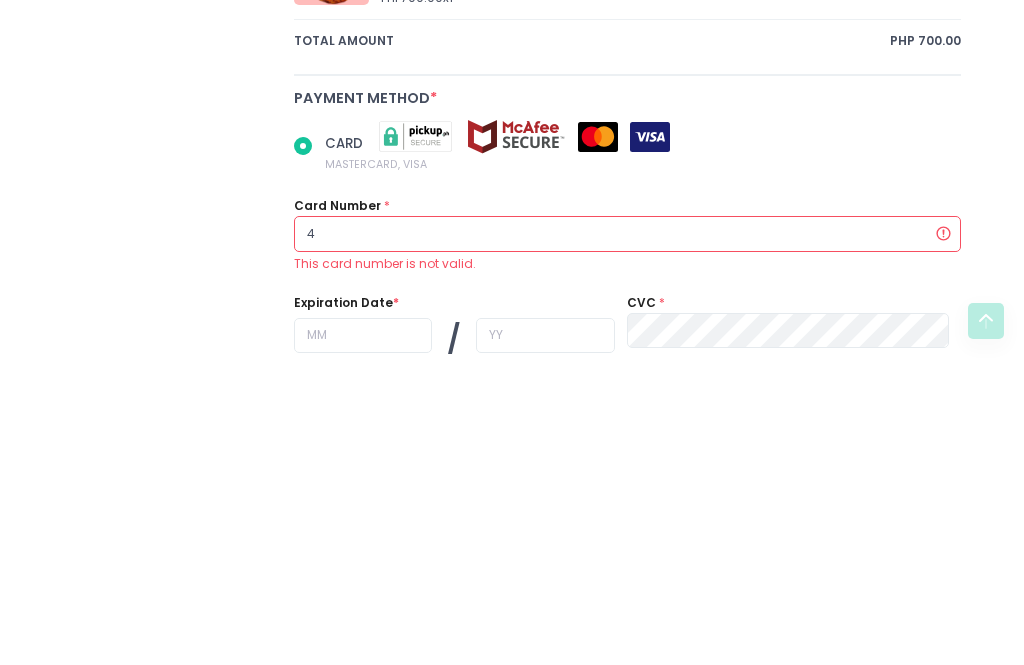 radio on "true" 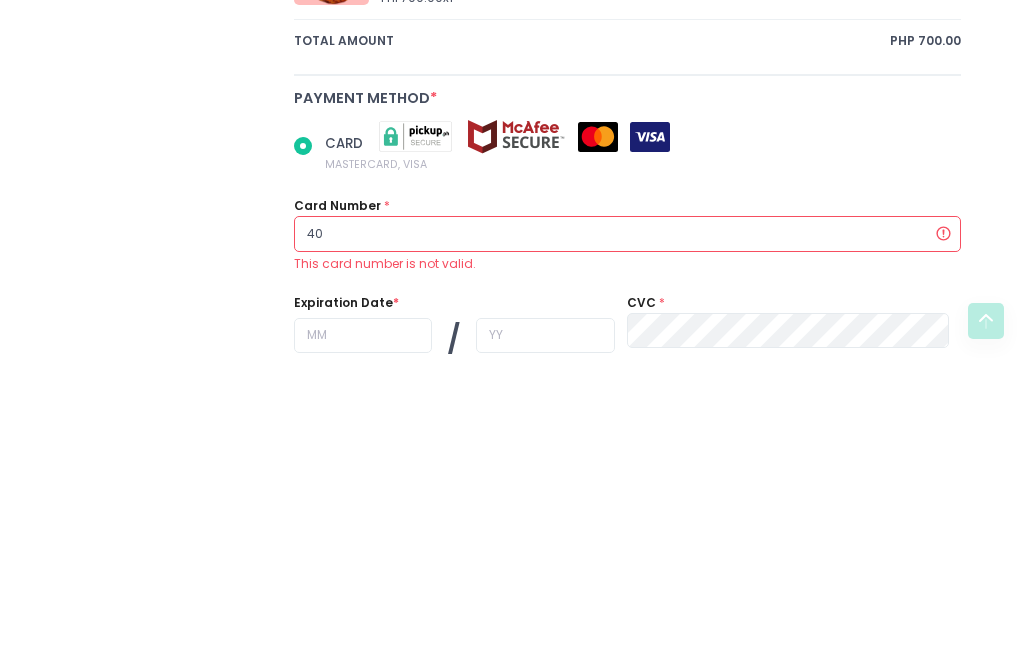 radio on "true" 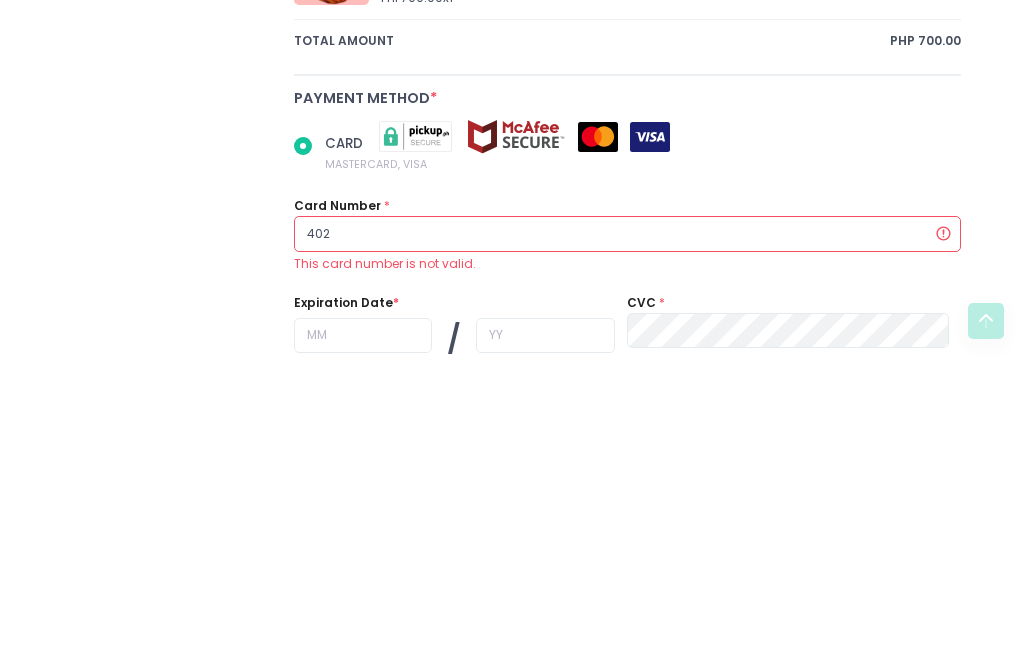 radio on "true" 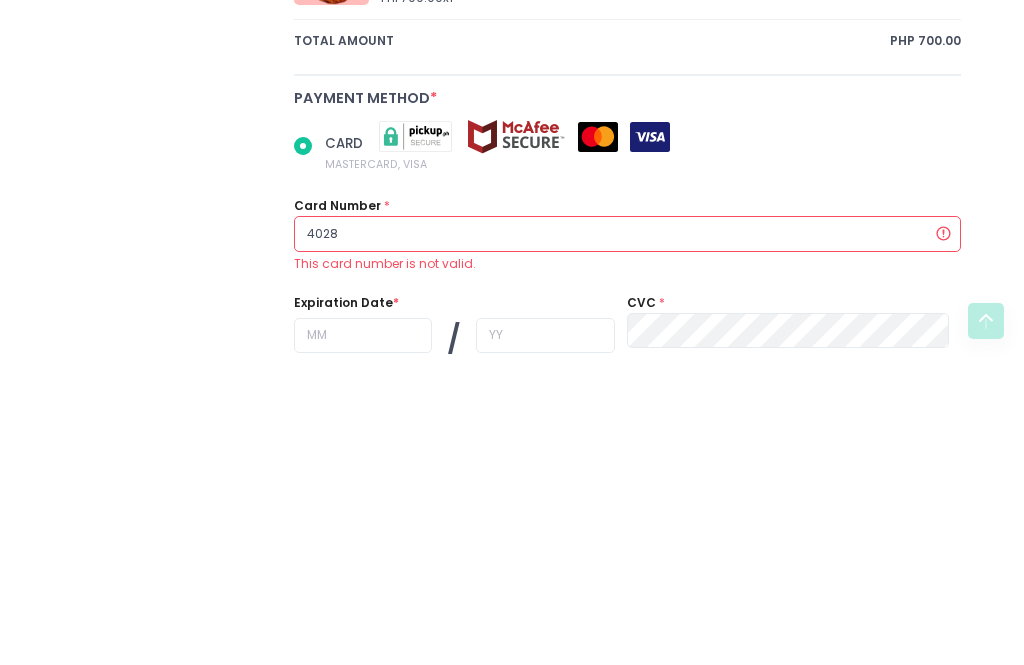 radio on "true" 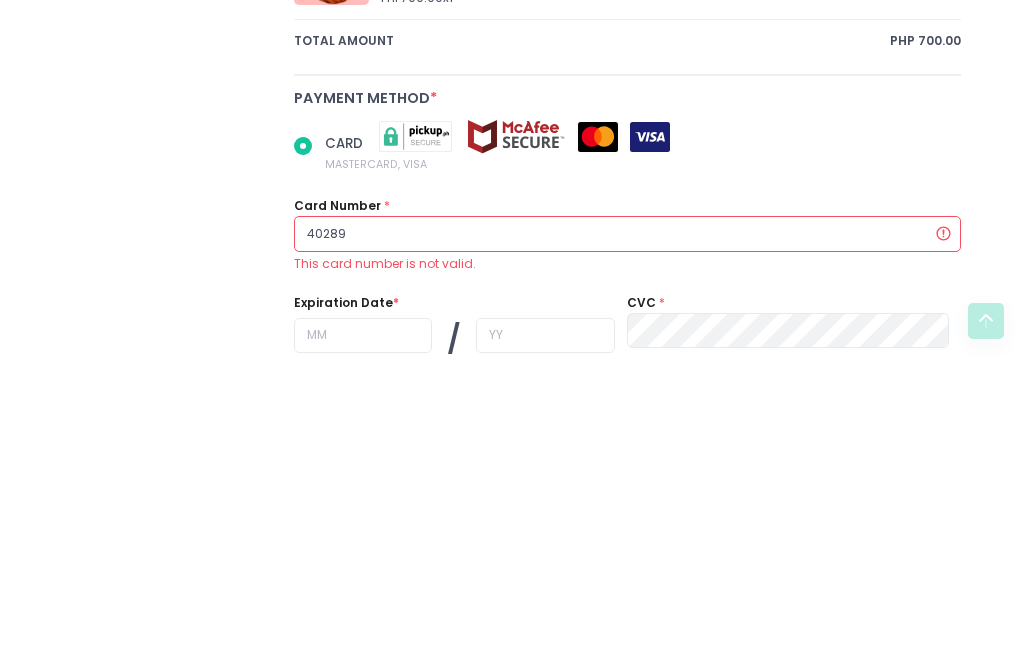 type on "402893" 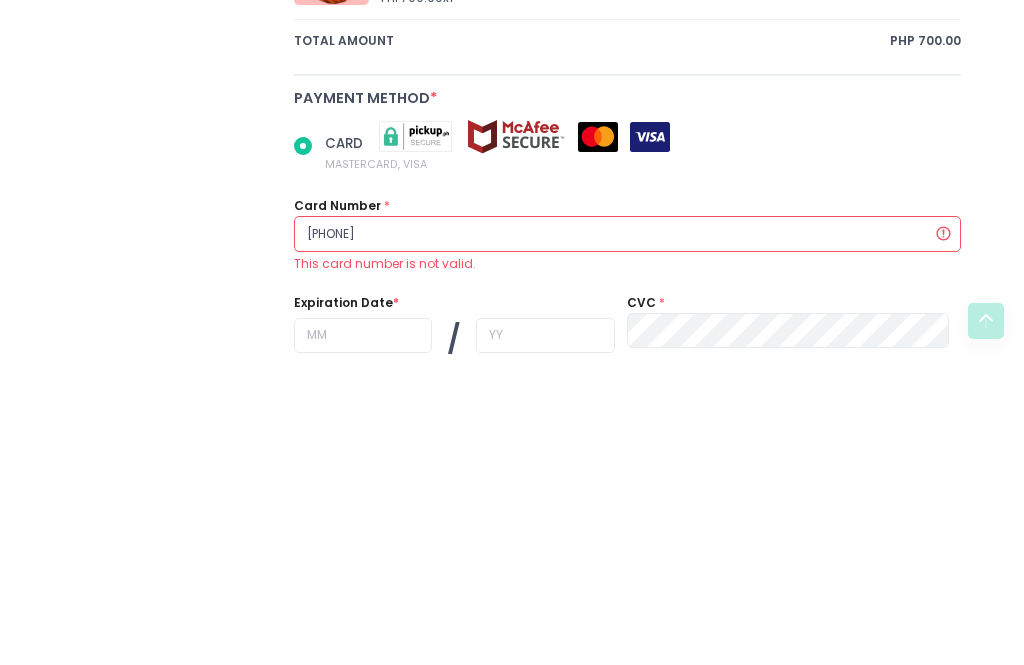 radio on "true" 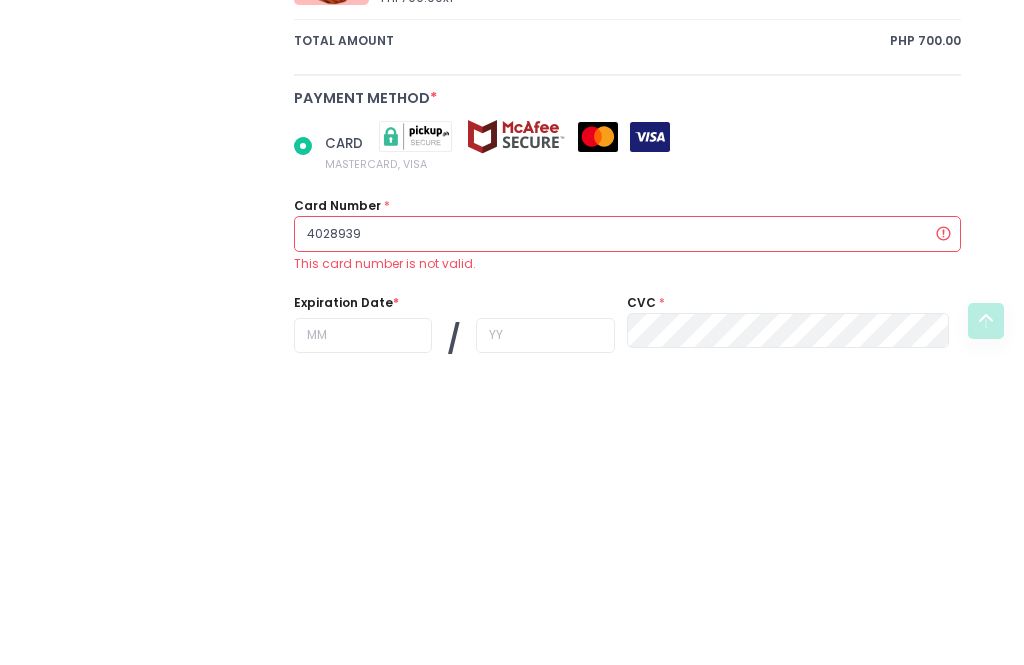 radio on "true" 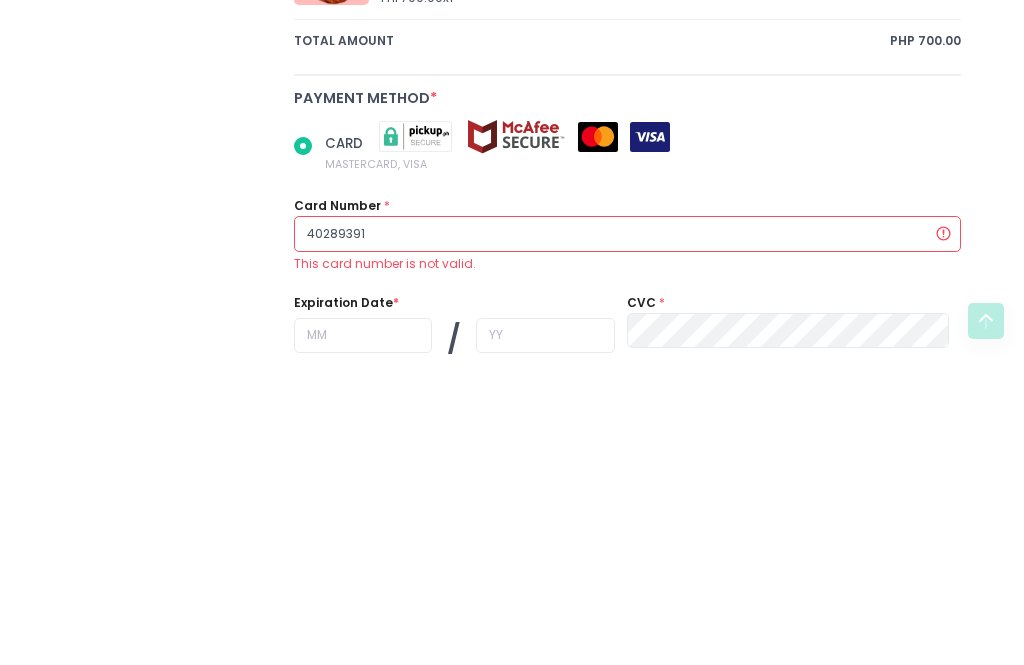 radio on "true" 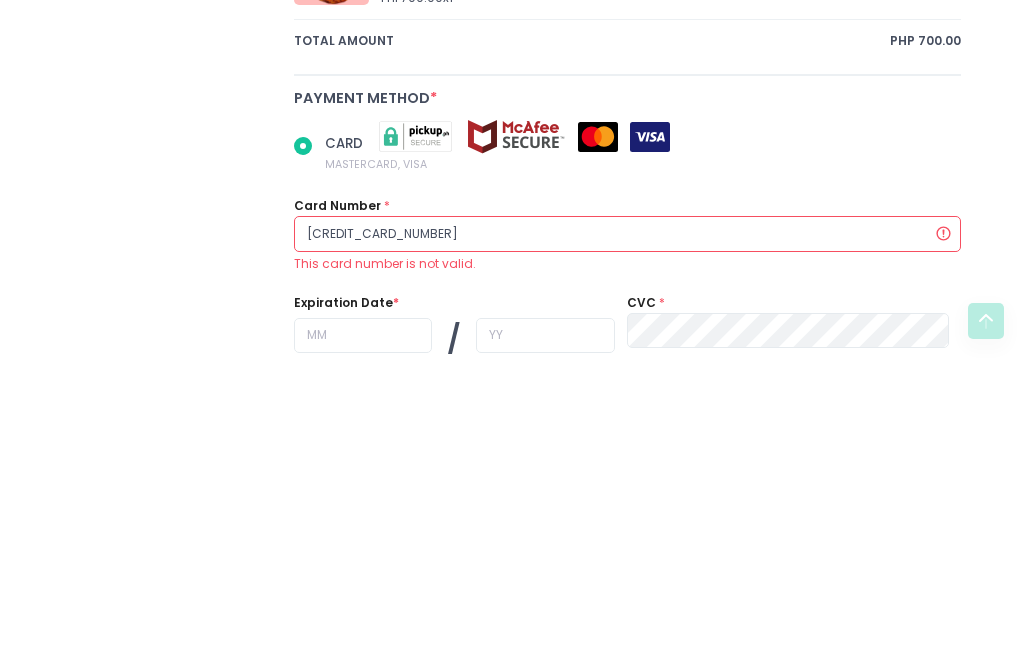 radio on "true" 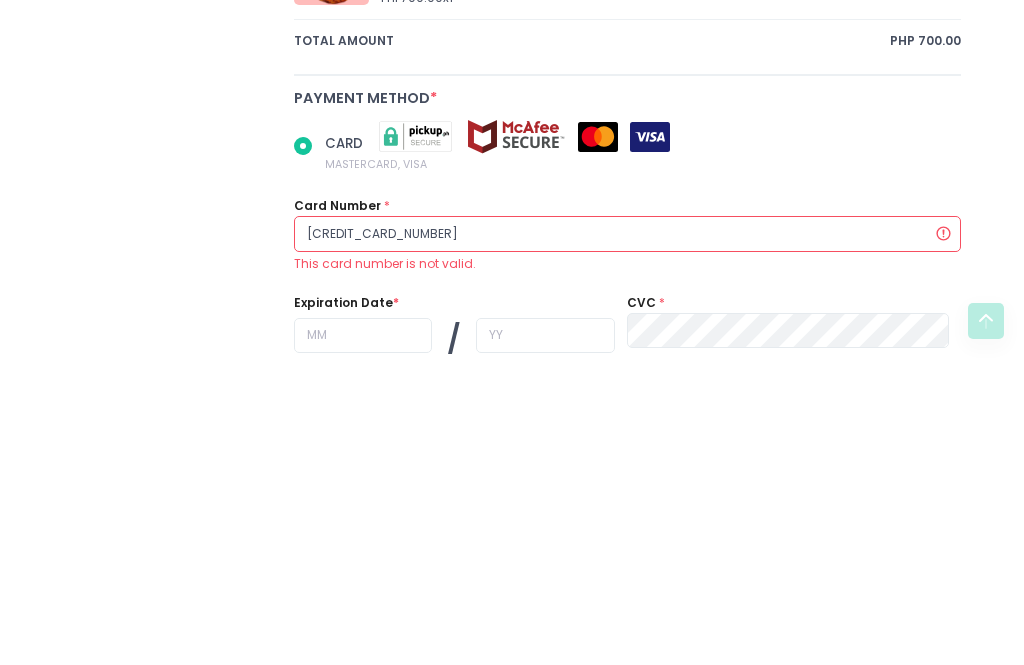 radio on "true" 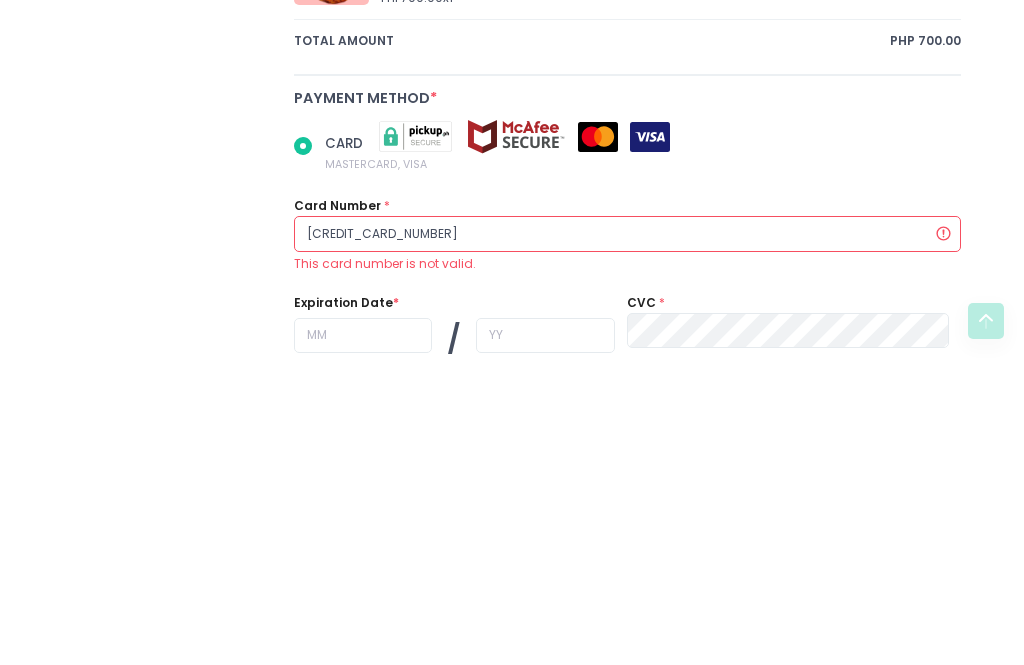 radio on "true" 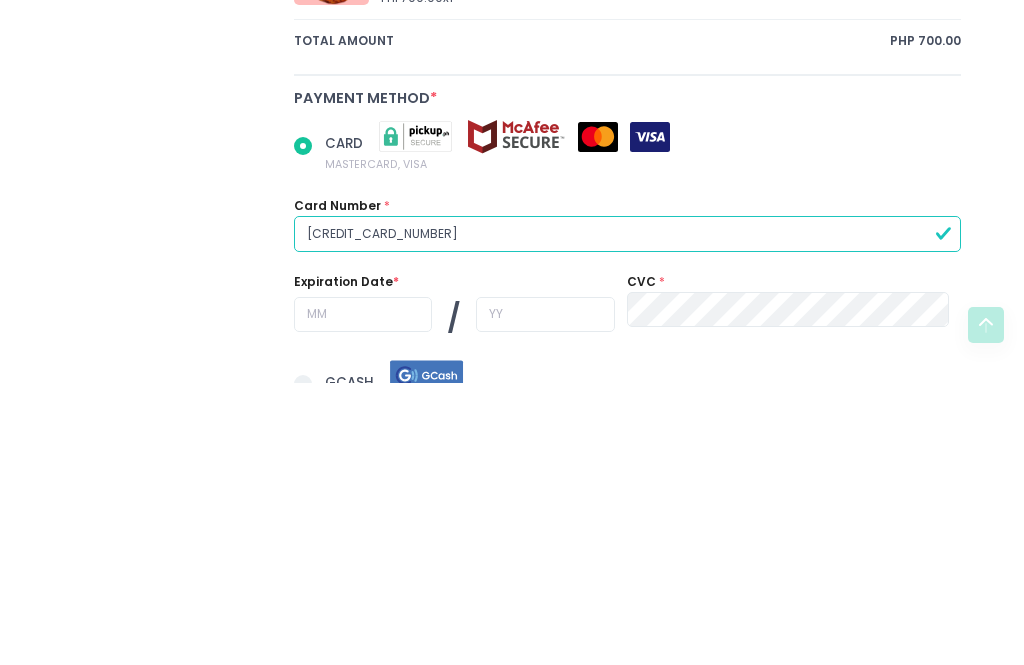 scroll, scrollTop: 822, scrollLeft: 0, axis: vertical 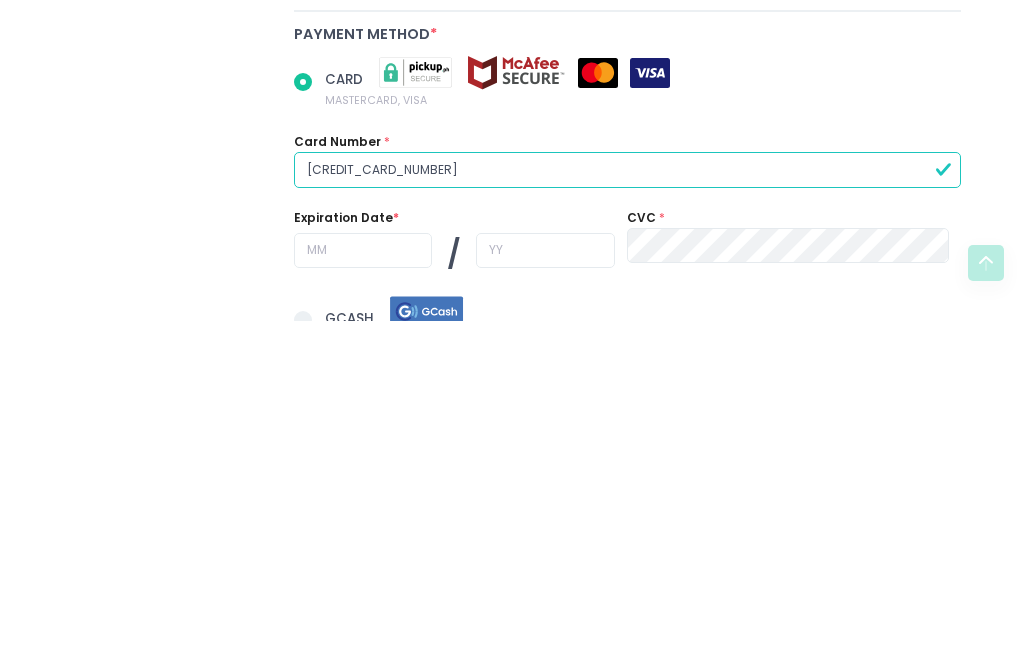 type on "4028939112692321" 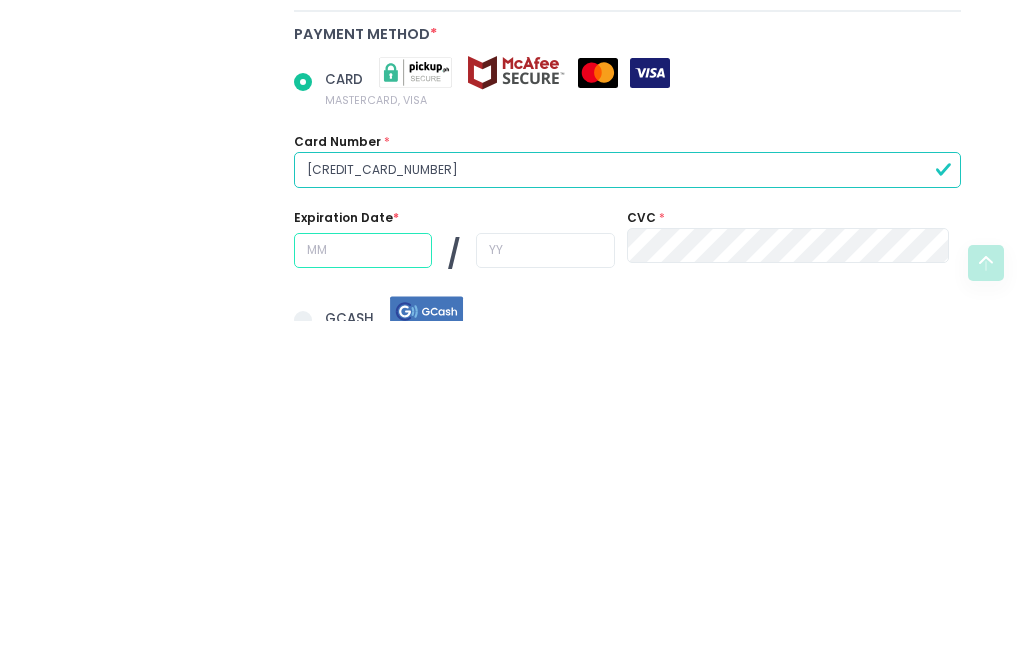 click at bounding box center [363, 595] 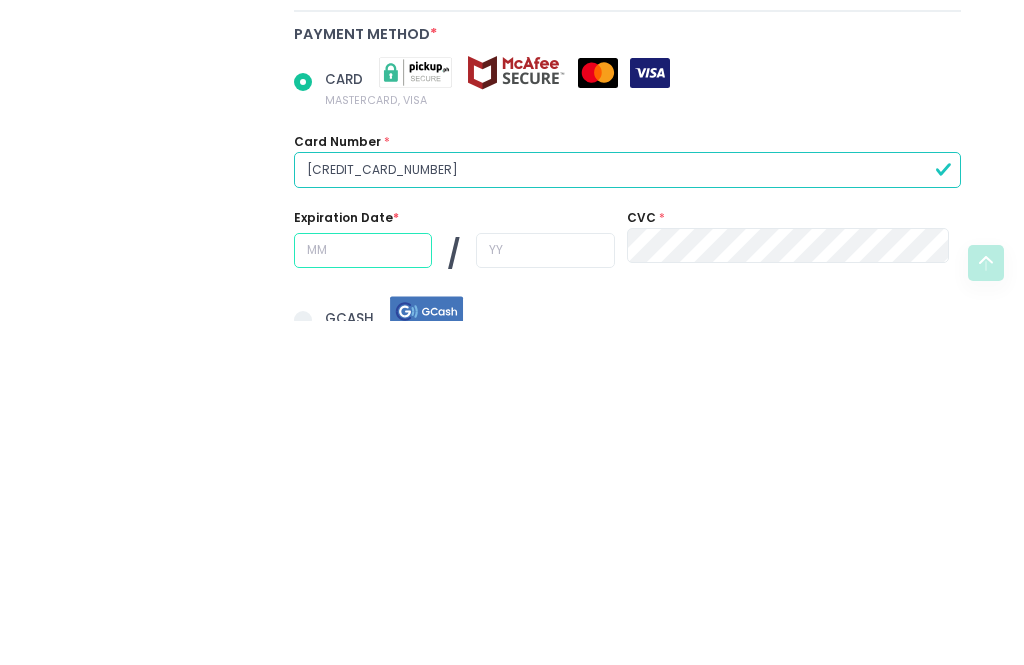 type on "0" 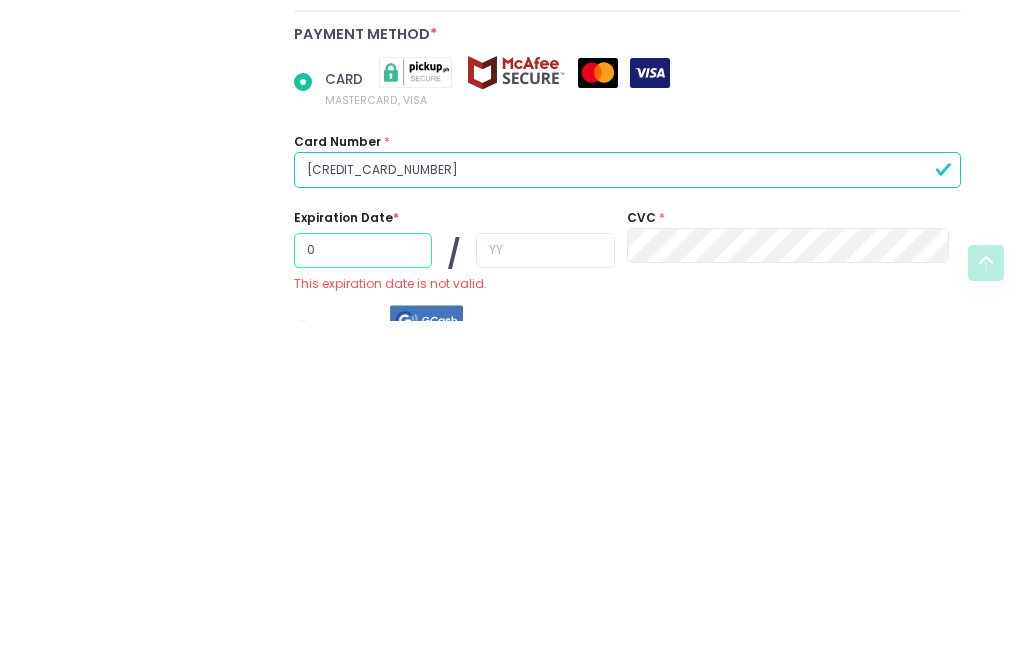 radio on "true" 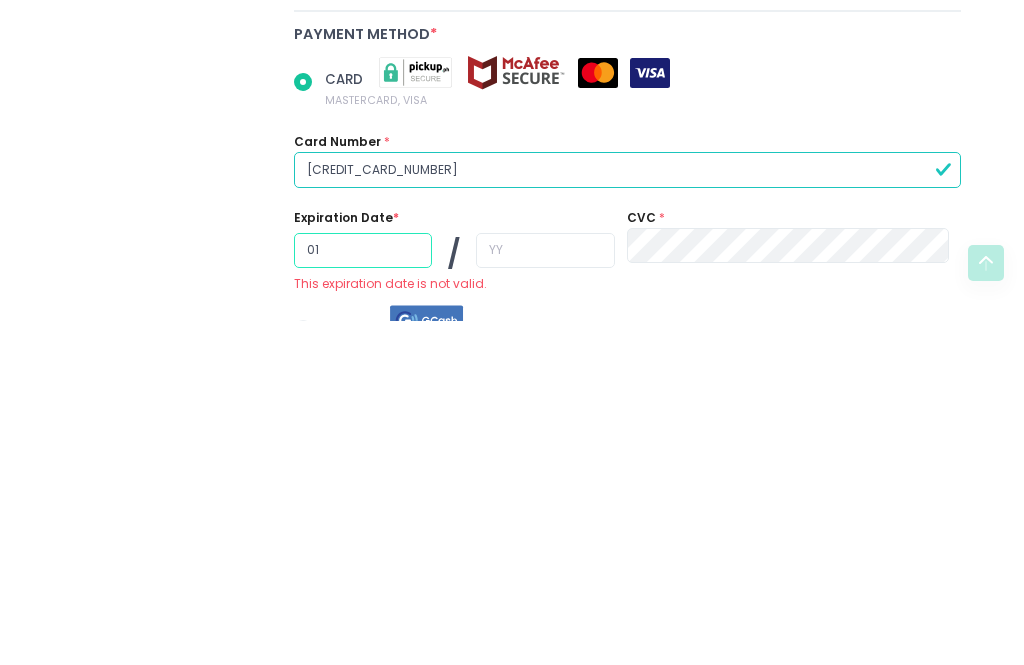 type on "01" 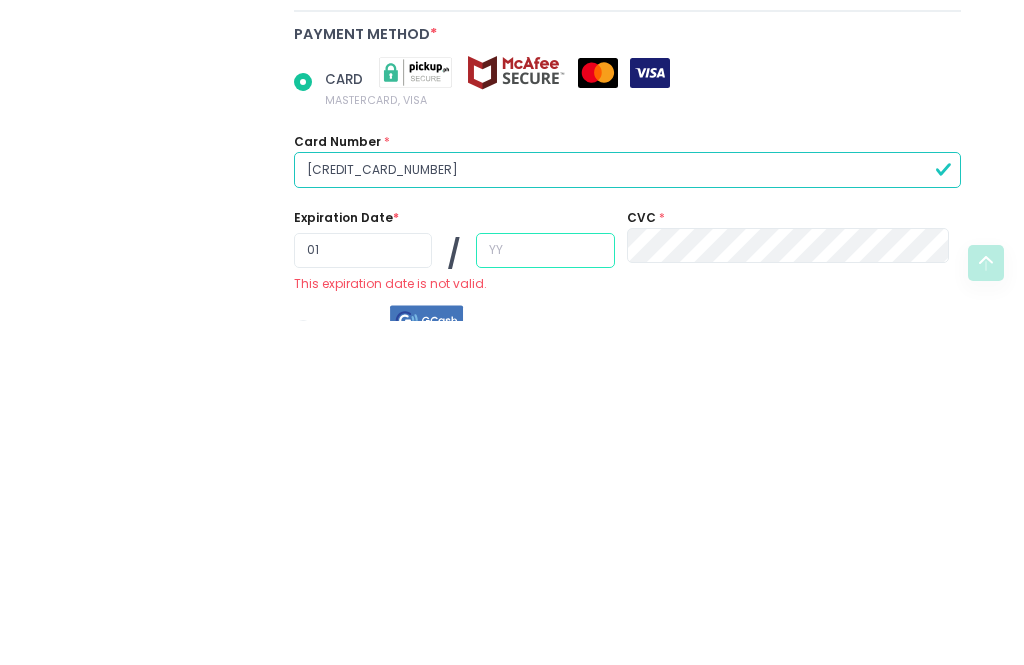 click at bounding box center [545, 595] 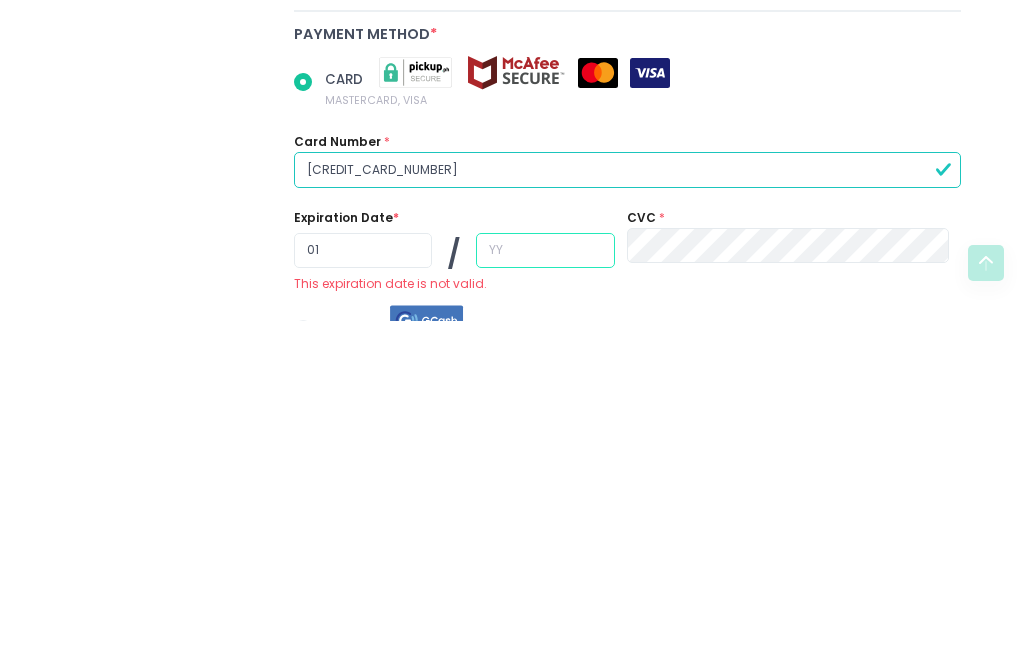 radio on "true" 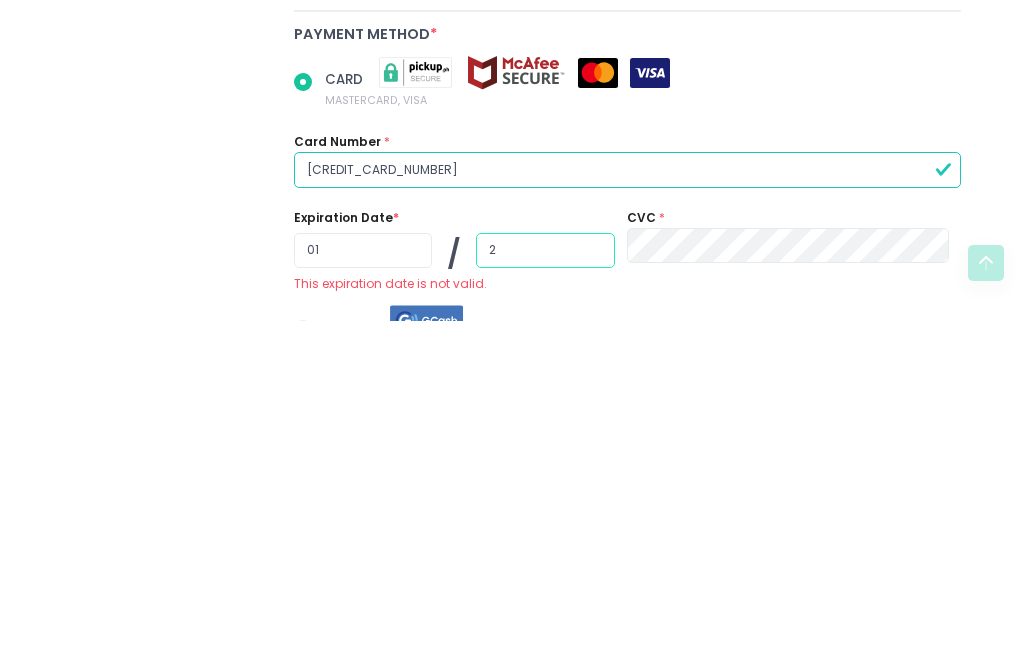 radio on "true" 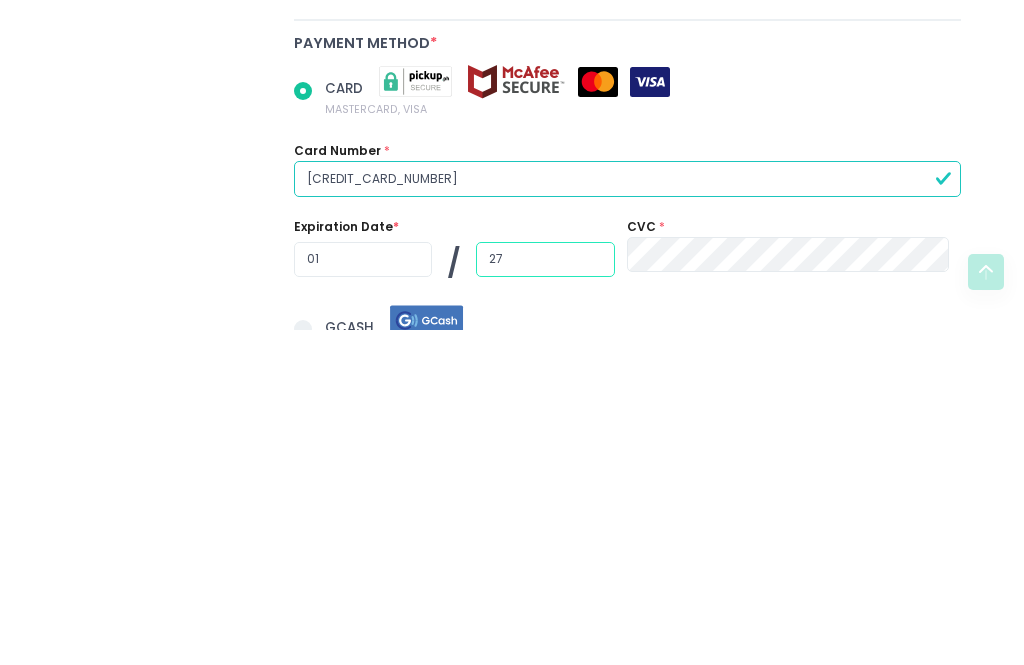 type on "27" 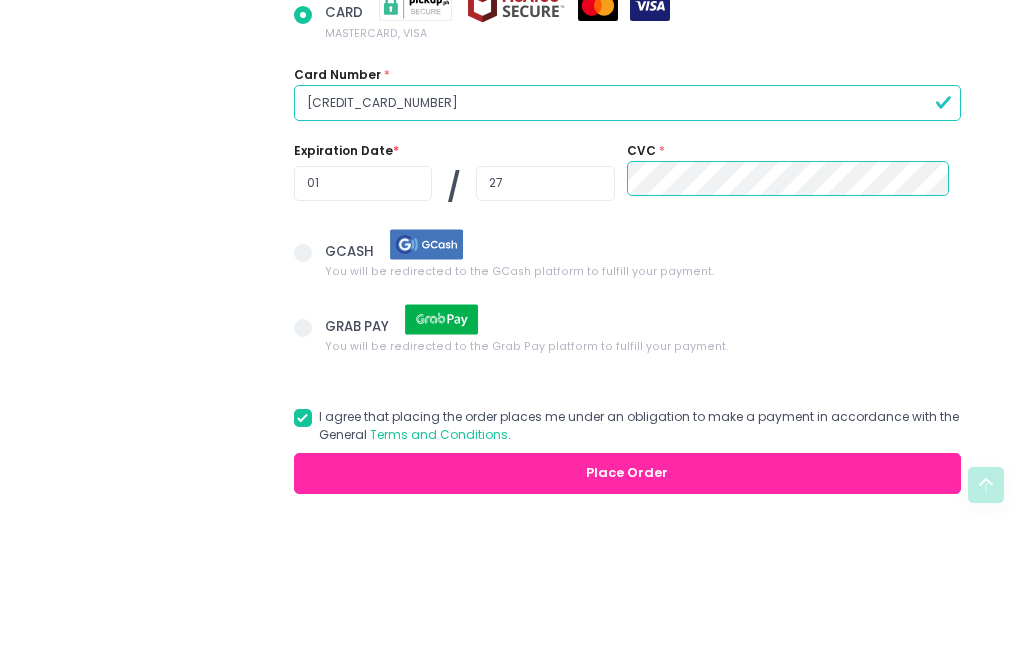 scroll, scrollTop: 1112, scrollLeft: 0, axis: vertical 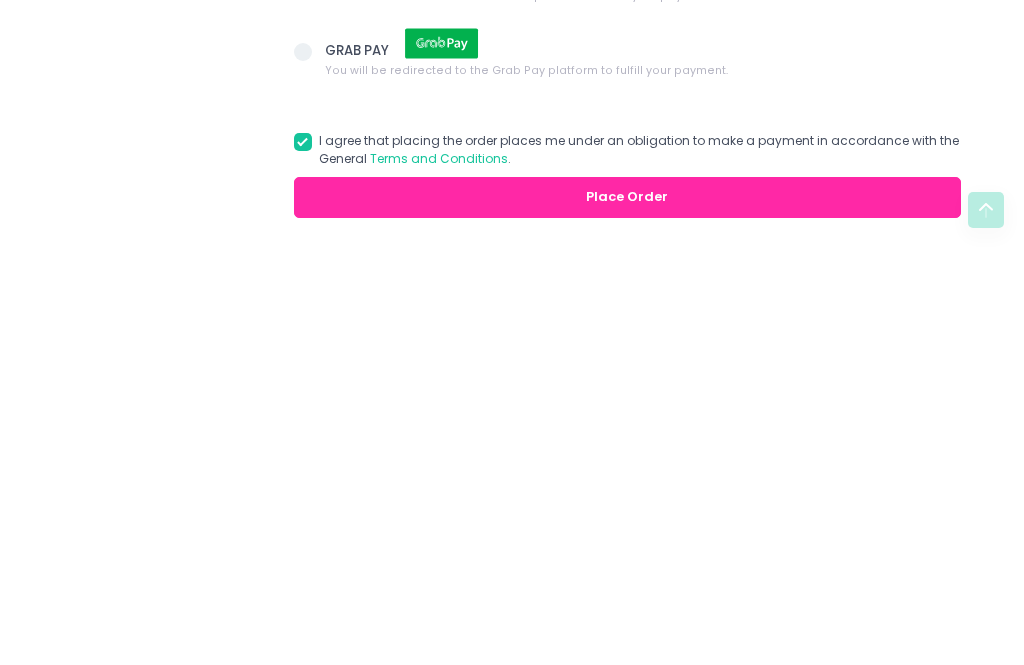 click on "Place Order" at bounding box center [627, 594] 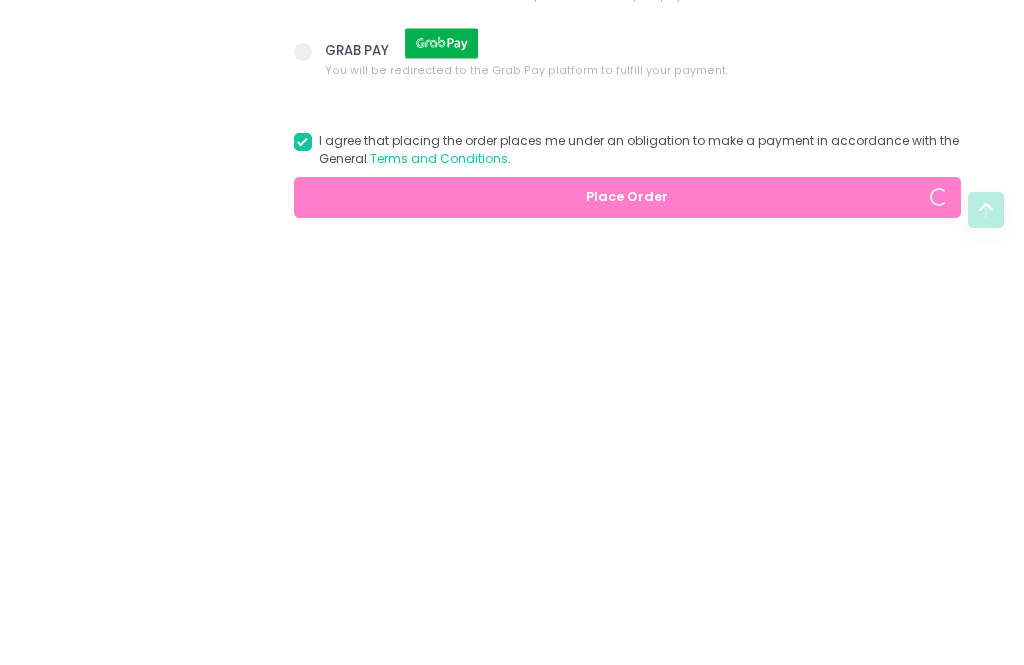 scroll, scrollTop: 1166, scrollLeft: 0, axis: vertical 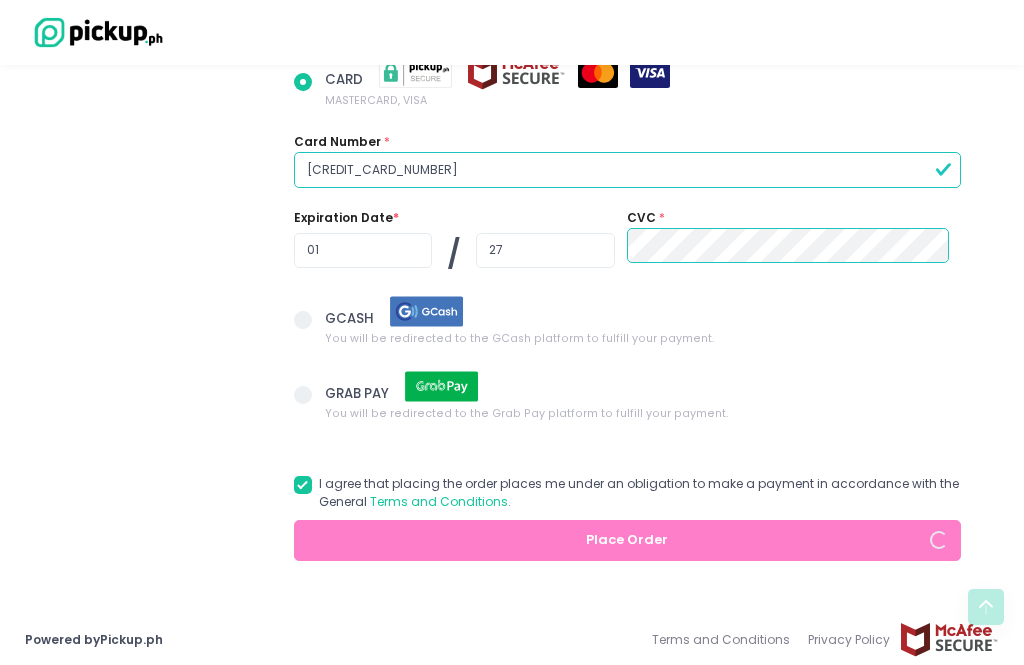 radio on "true" 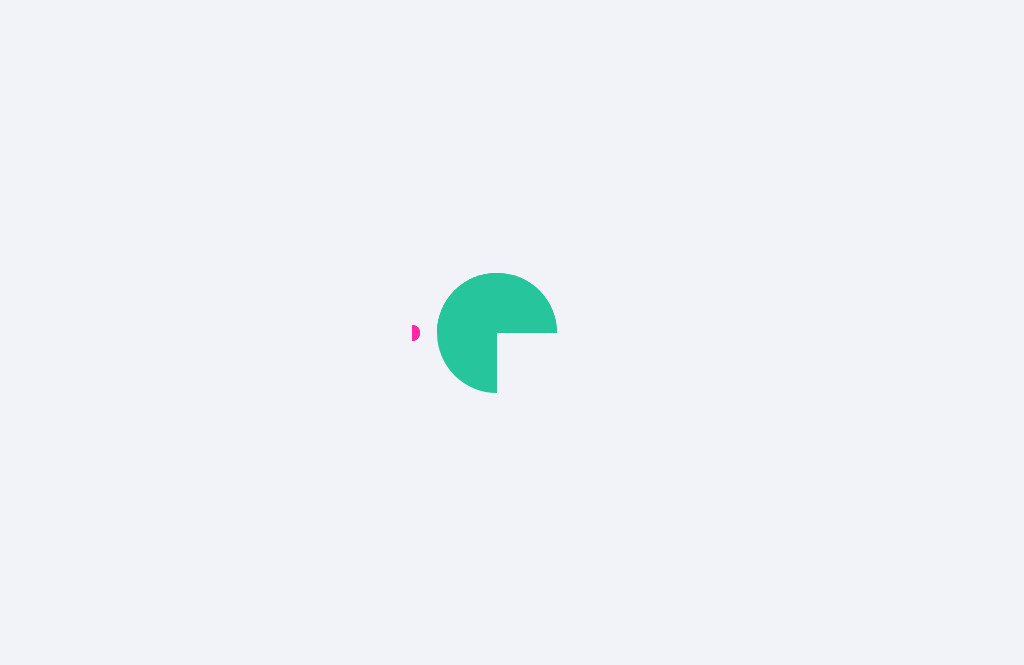 scroll, scrollTop: 0, scrollLeft: 0, axis: both 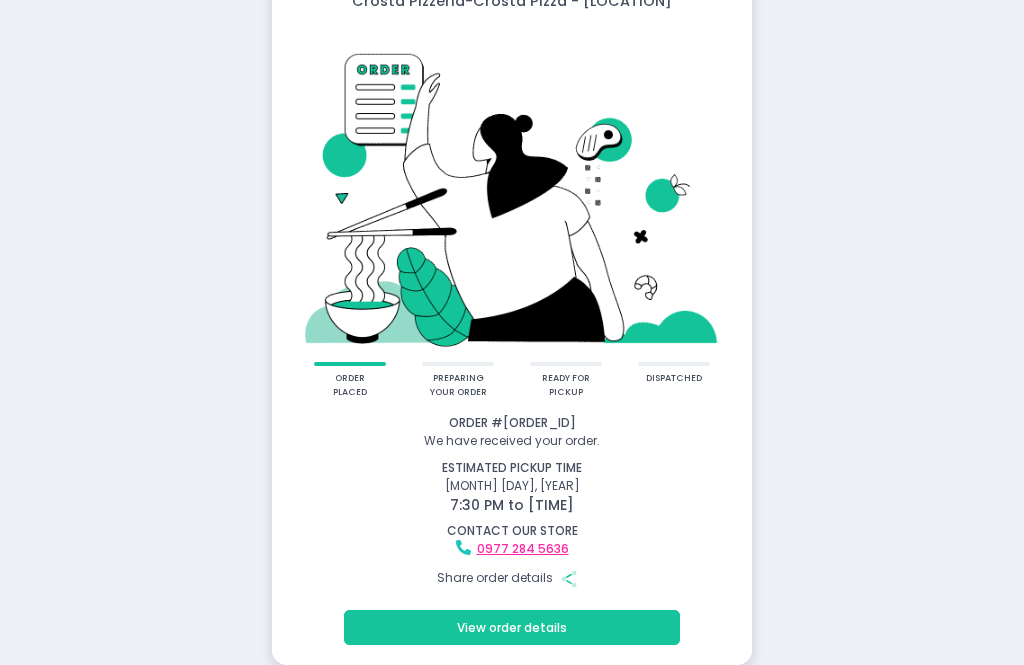 click on "View order details" at bounding box center [512, 628] 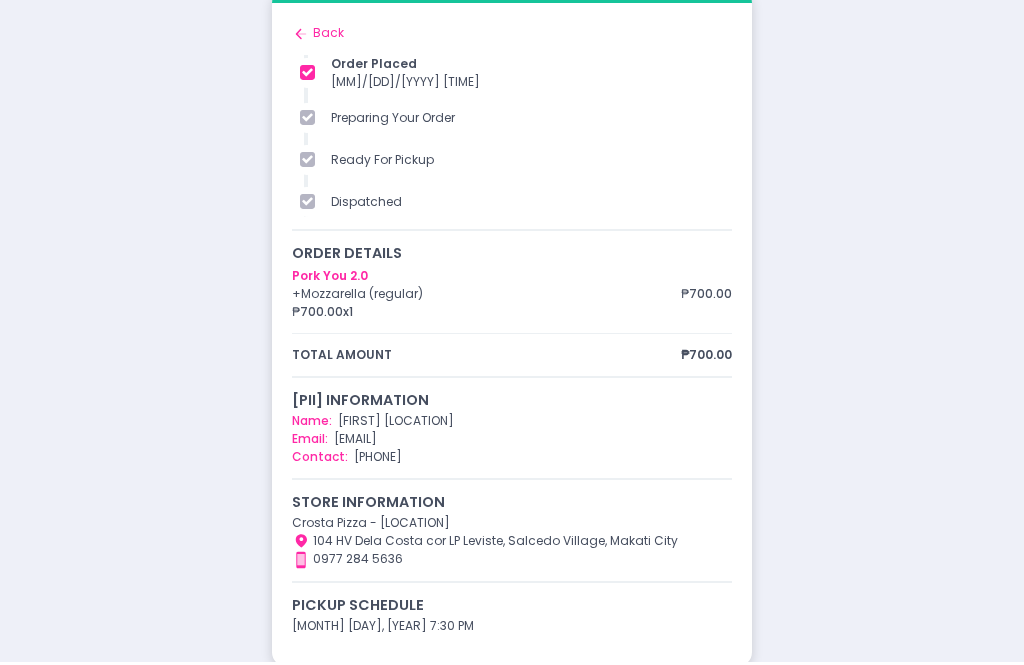 scroll, scrollTop: 0, scrollLeft: 0, axis: both 